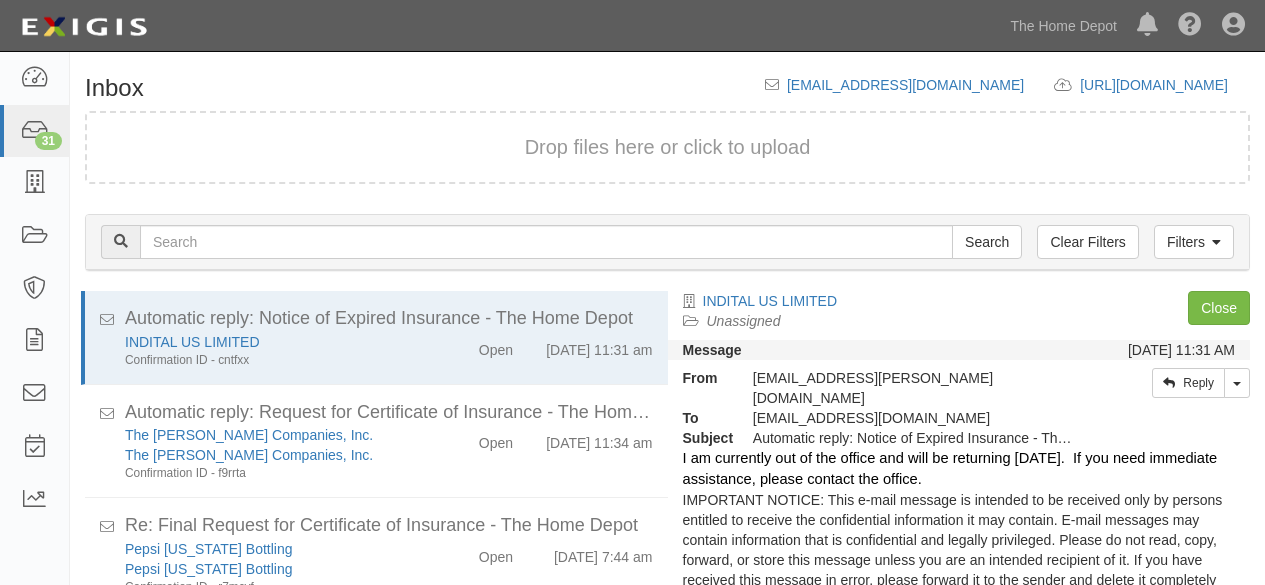 scroll, scrollTop: 0, scrollLeft: 0, axis: both 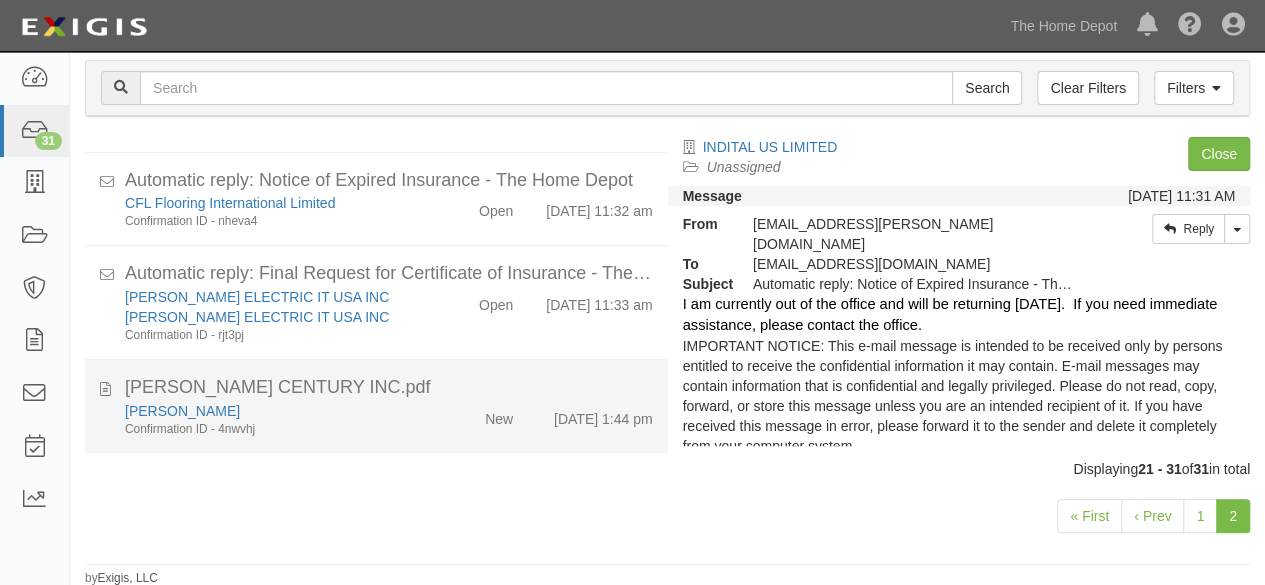 click on "CECIL NORRIS" 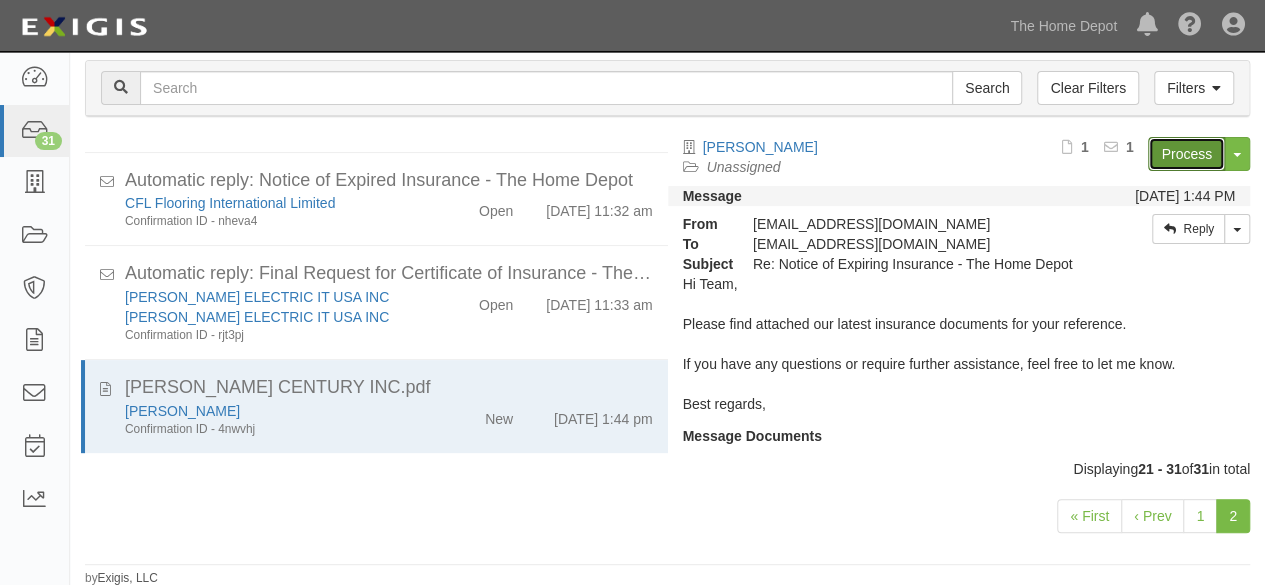click on "Process" at bounding box center [1186, 154] 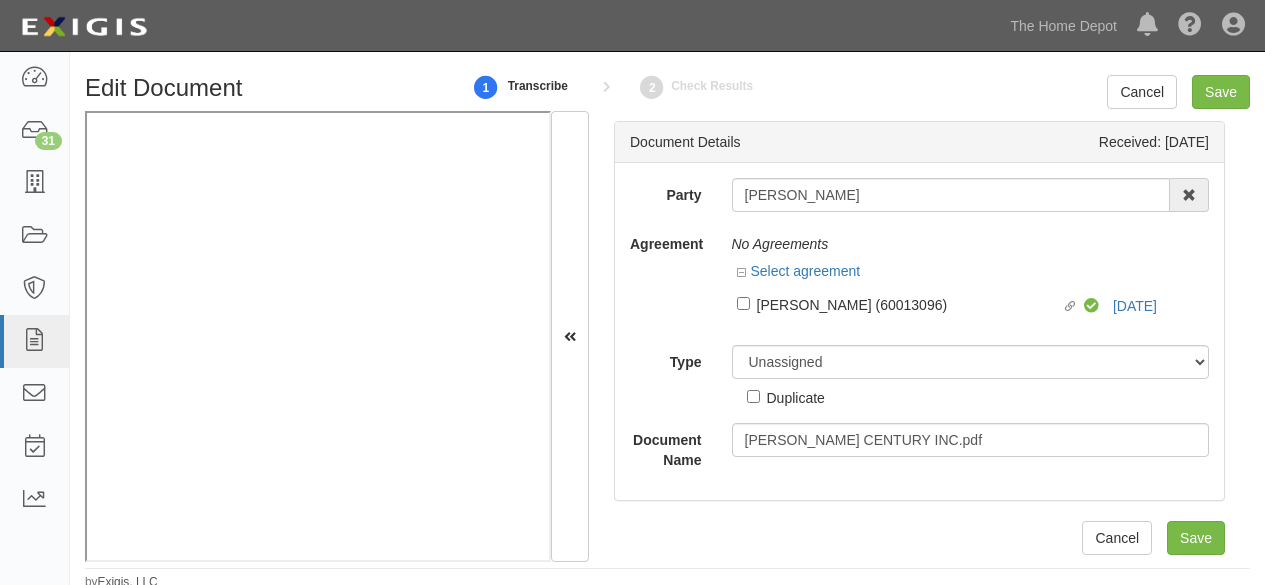 scroll, scrollTop: 0, scrollLeft: 0, axis: both 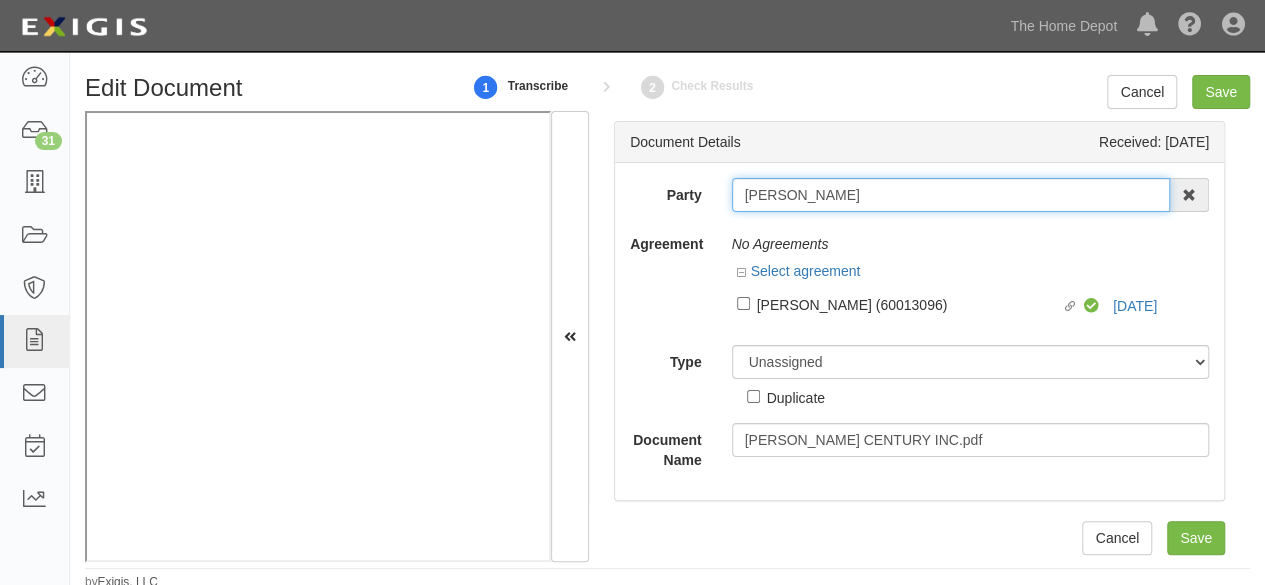 click on "[PERSON_NAME]" at bounding box center (951, 195) 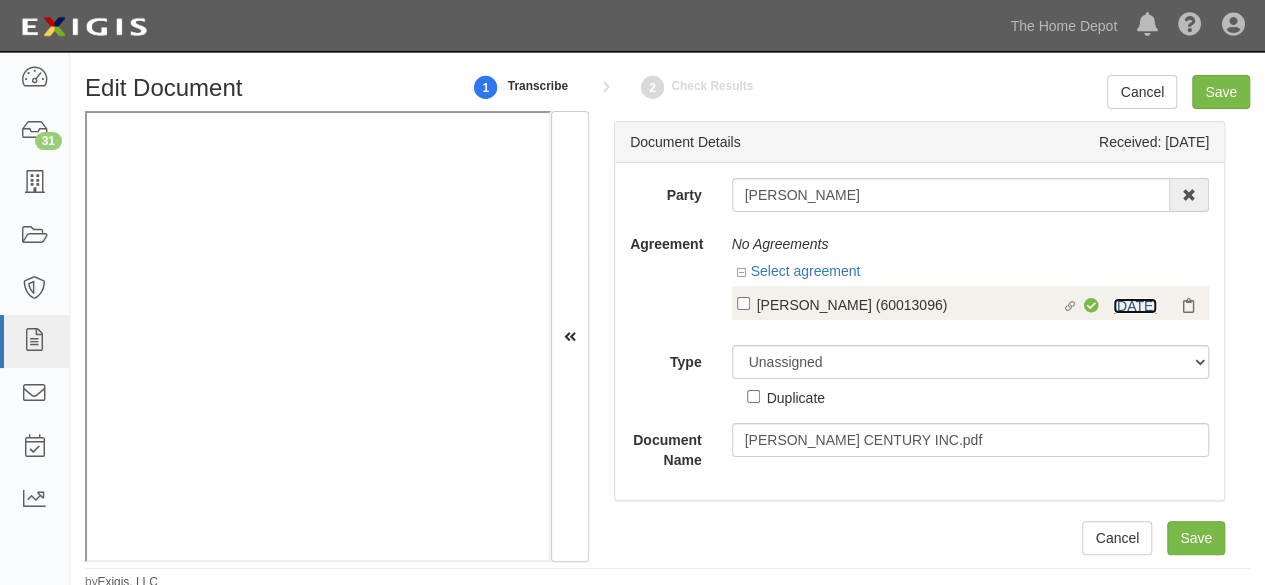 click on "7/10/25" at bounding box center [1135, 306] 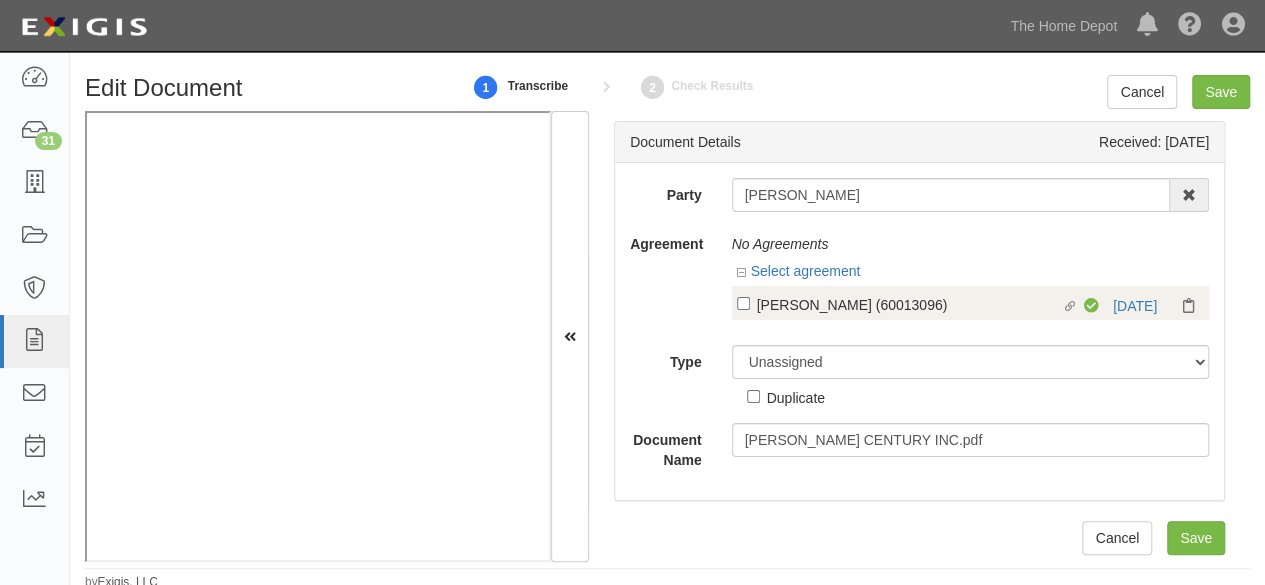 click on "CECIL NORRIS             (60013096)" at bounding box center (909, 304) 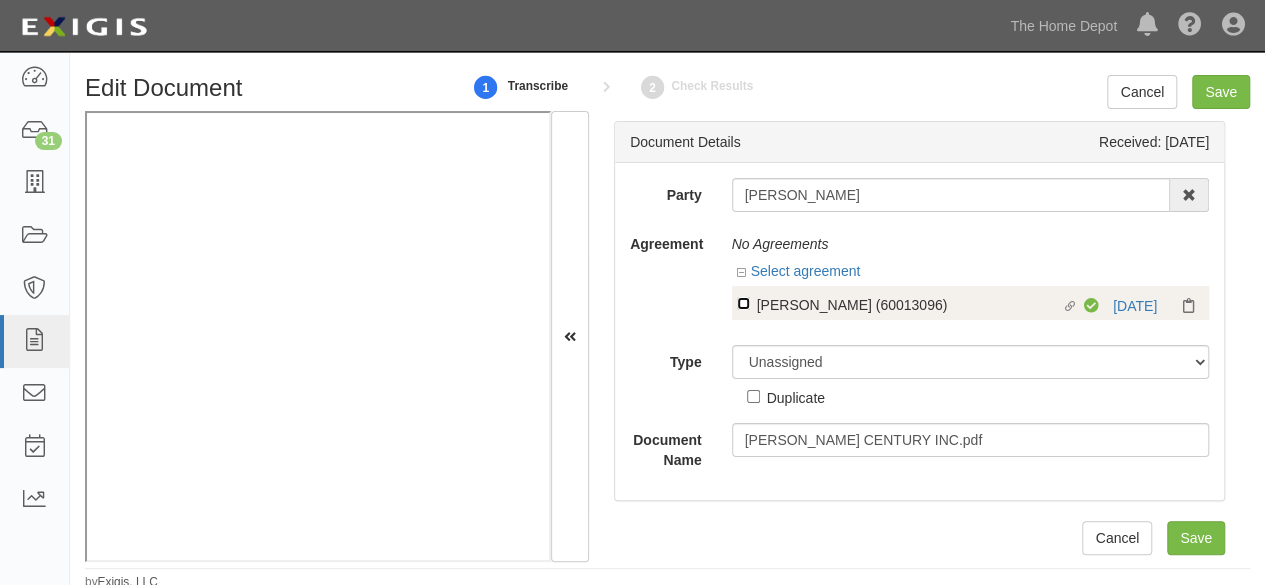 click on "Linked agreement
CECIL NORRIS             (60013096)
Linked agreement" at bounding box center (743, 303) 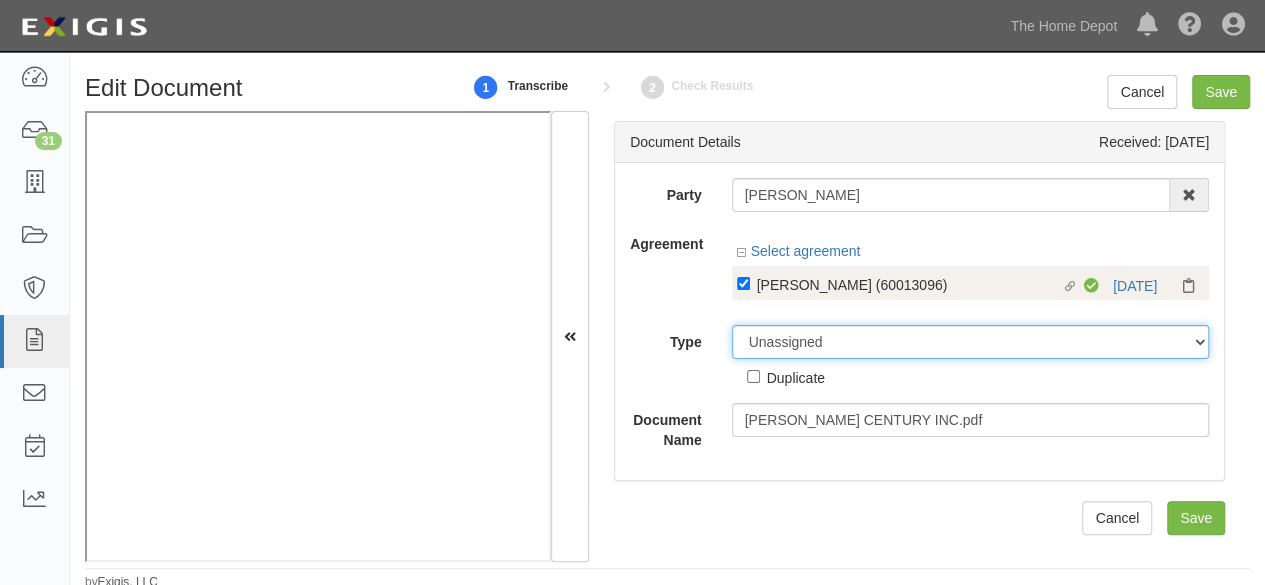 drag, startPoint x: 760, startPoint y: 345, endPoint x: 764, endPoint y: 329, distance: 16.492422 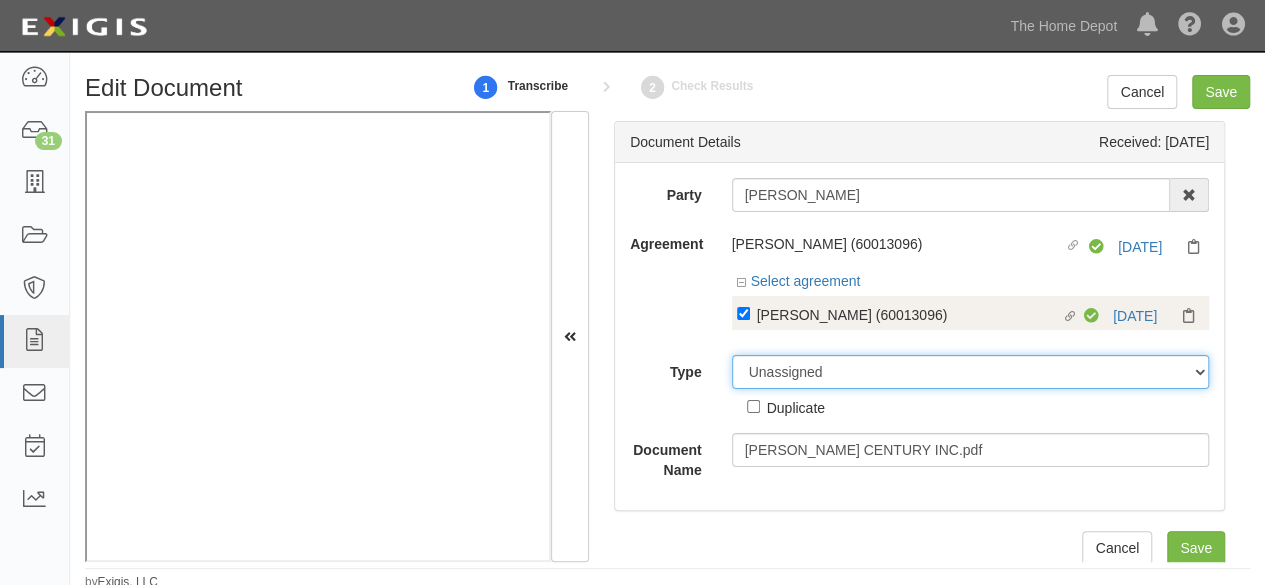 select on "CertificateDetail" 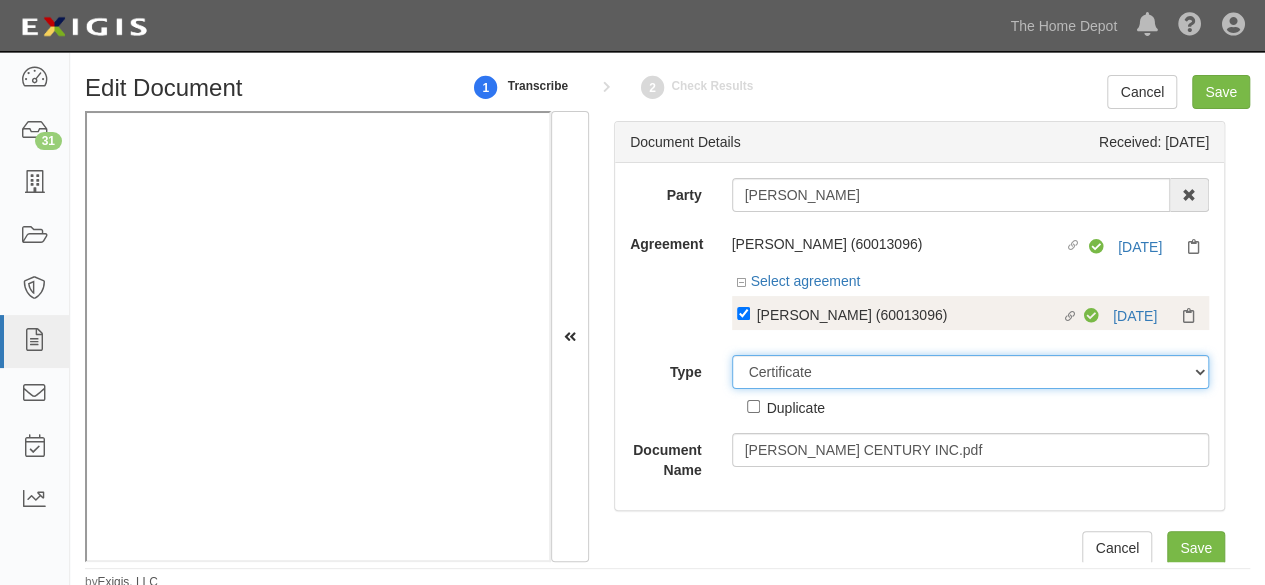 click on "Unassigned
Binder
Cancellation Notice
Certificate
Contract
Endorsement
Insurance Policy
Junk
Other Document
Policy Declarations
Reinstatement Notice
Requirements
Waiver Request" at bounding box center [971, 372] 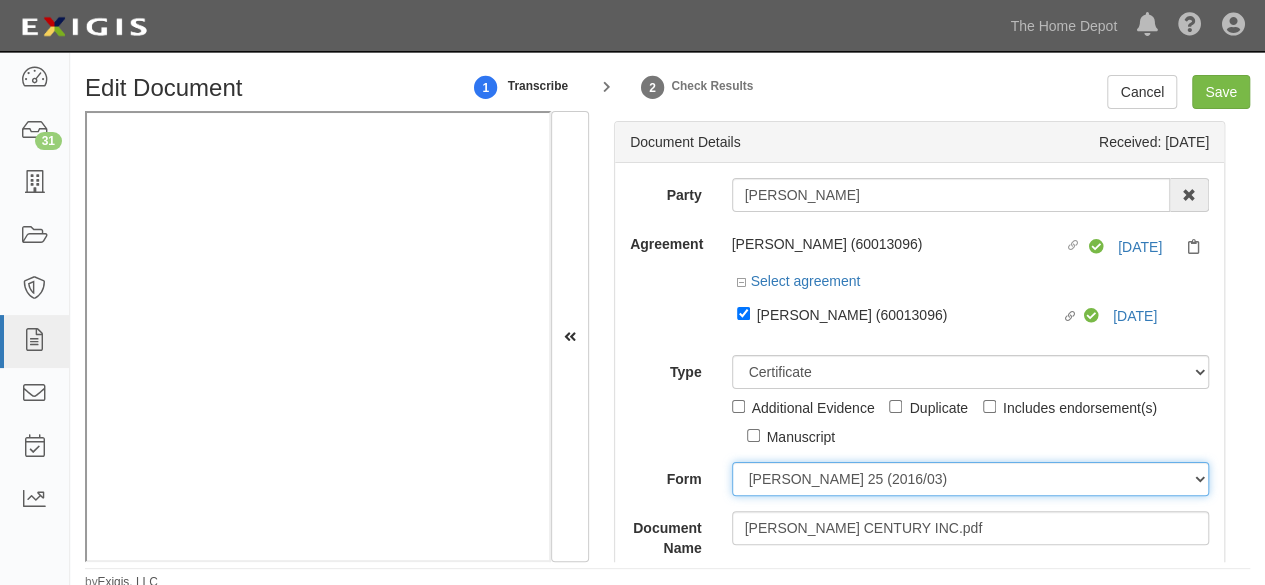 click on "ACORD 25 (2016/03)
ACORD 101
ACORD 855 NY (2014/05)
General" at bounding box center (971, 479) 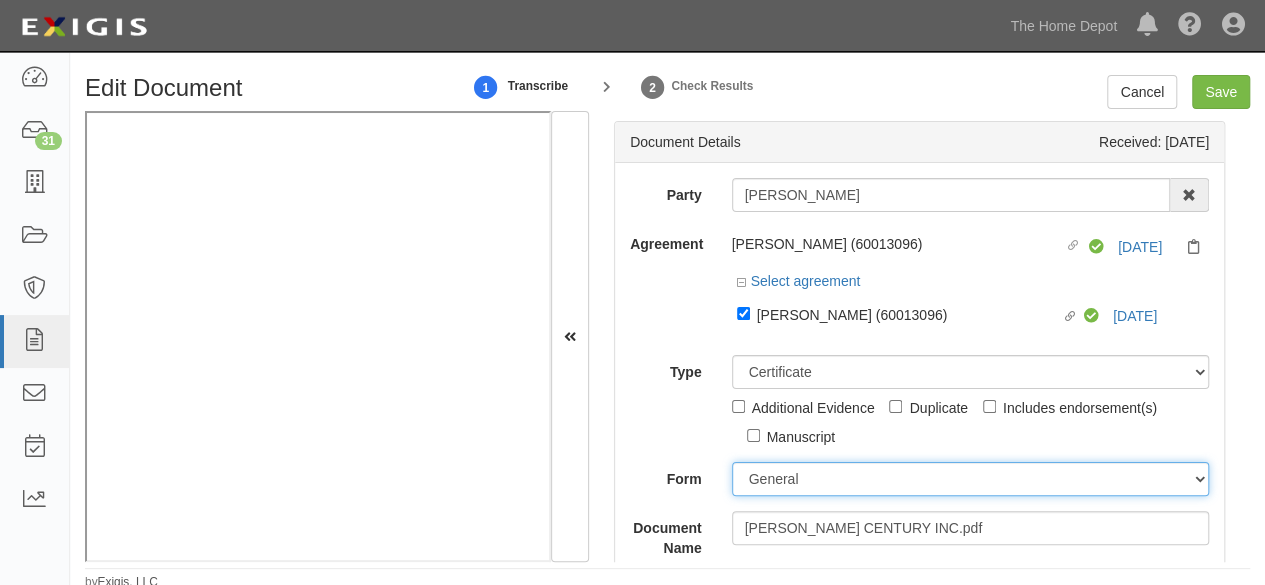 click on "ACORD 25 (2016/03)
ACORD 101
ACORD 855 NY (2014/05)
General" at bounding box center [971, 479] 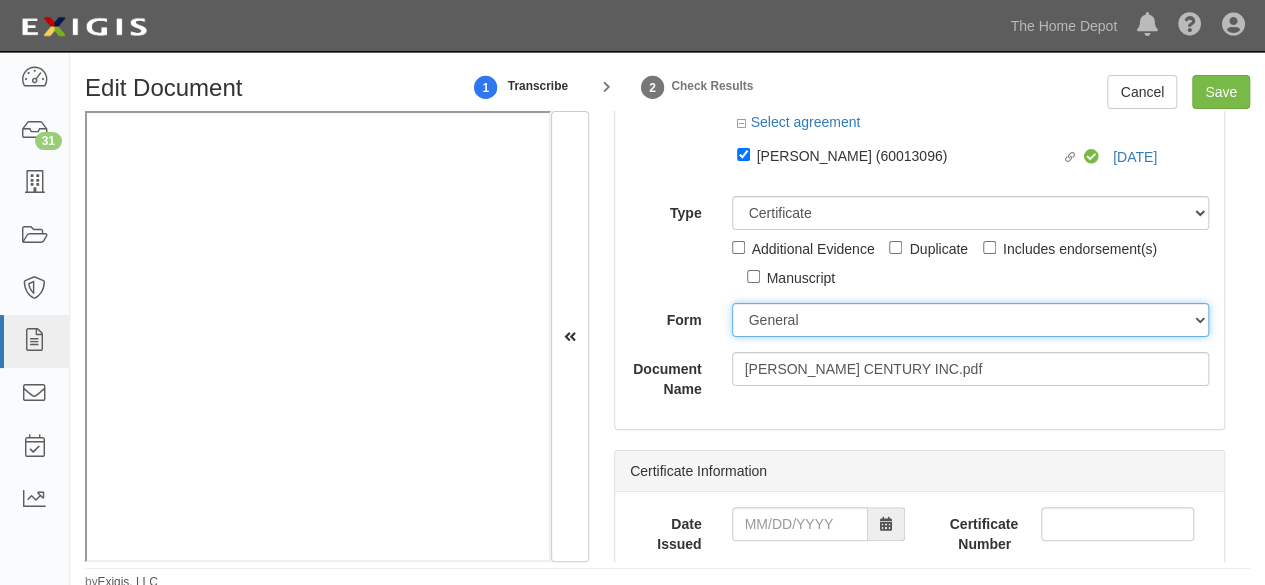 scroll, scrollTop: 200, scrollLeft: 0, axis: vertical 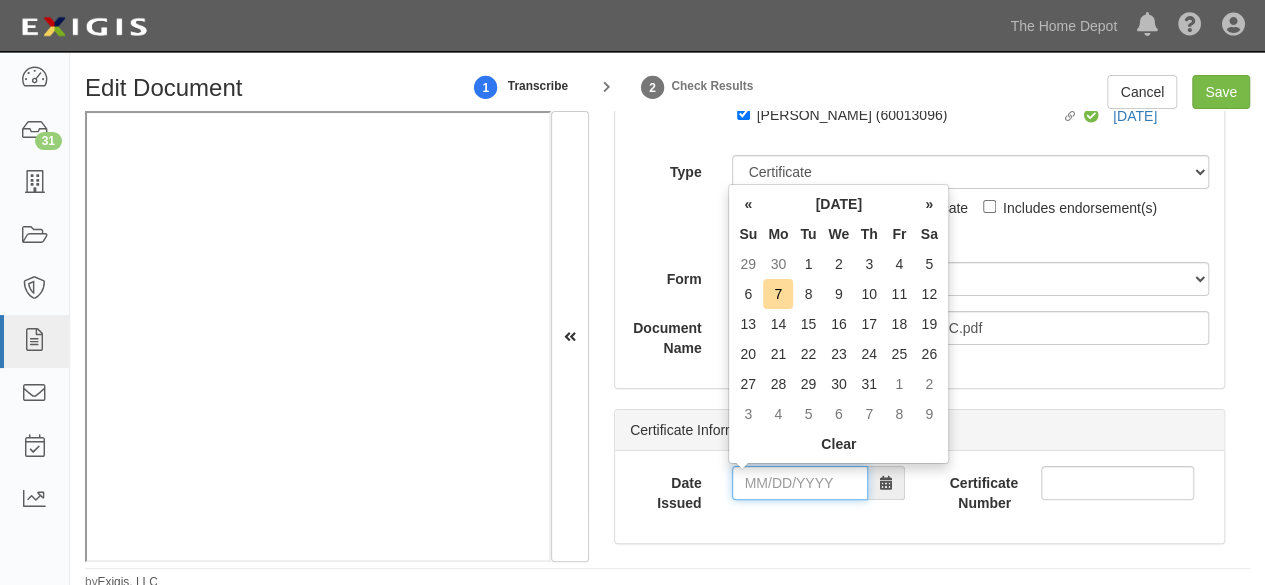 click on "Date Issued" at bounding box center [800, 483] 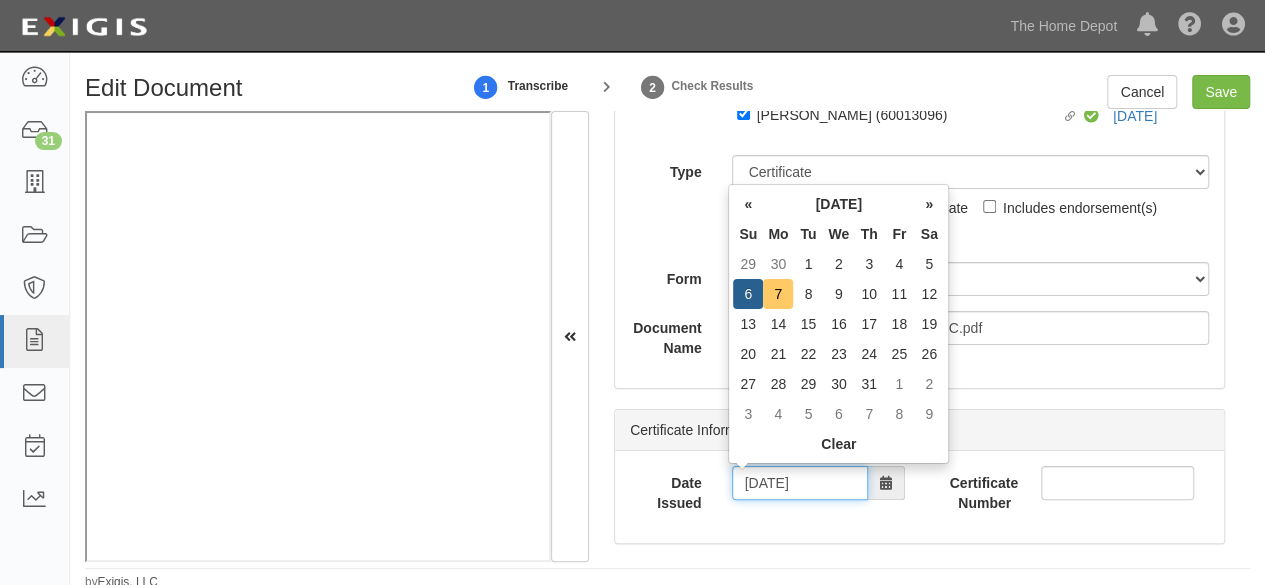 type on "07/07/2025" 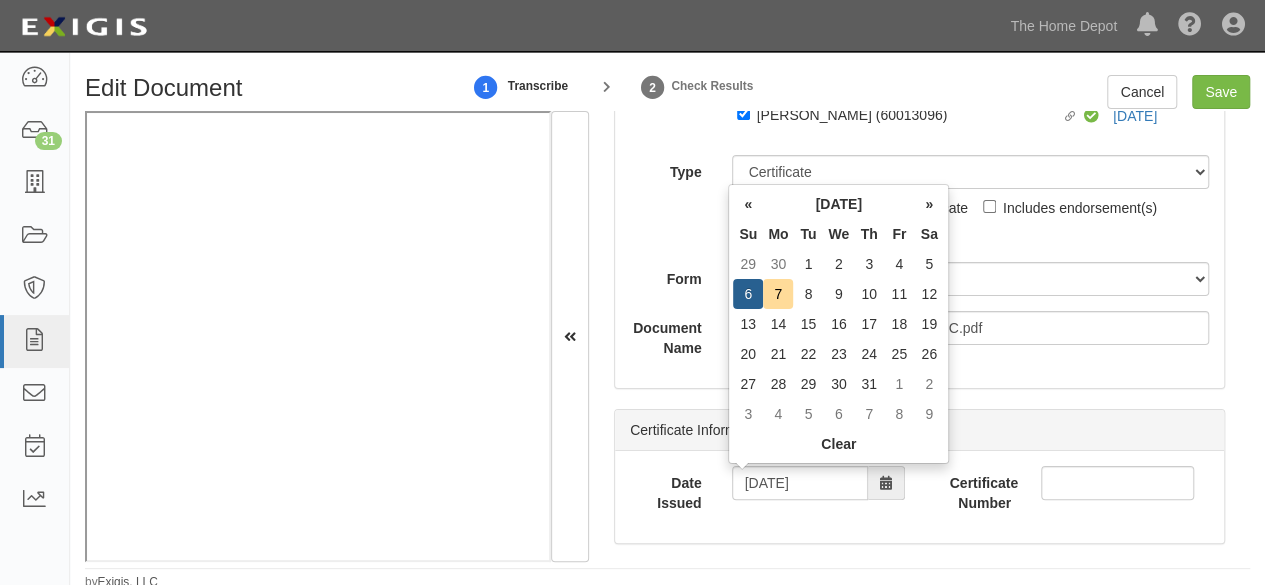 click on "7" at bounding box center (778, 294) 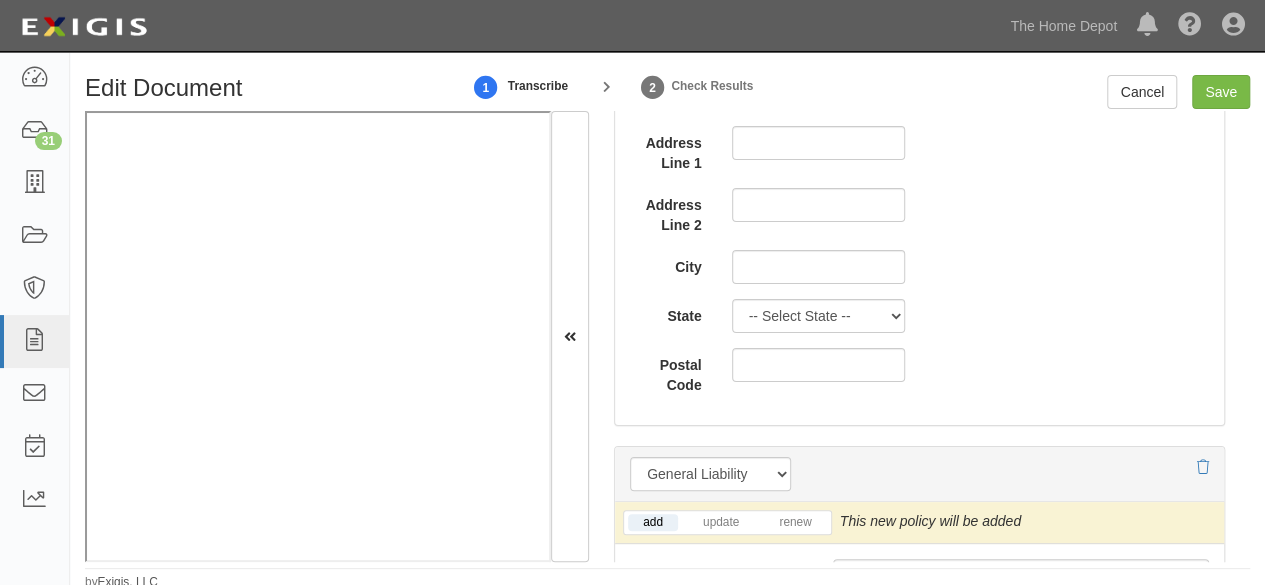 scroll, scrollTop: 1500, scrollLeft: 0, axis: vertical 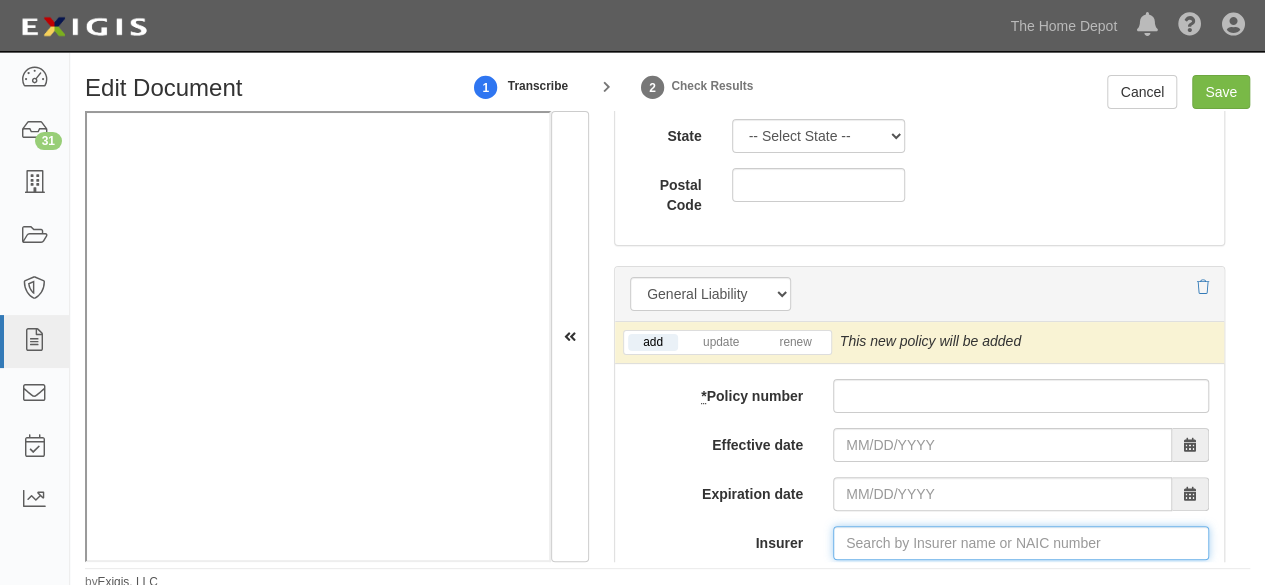 click on "Insurer" at bounding box center [1021, 543] 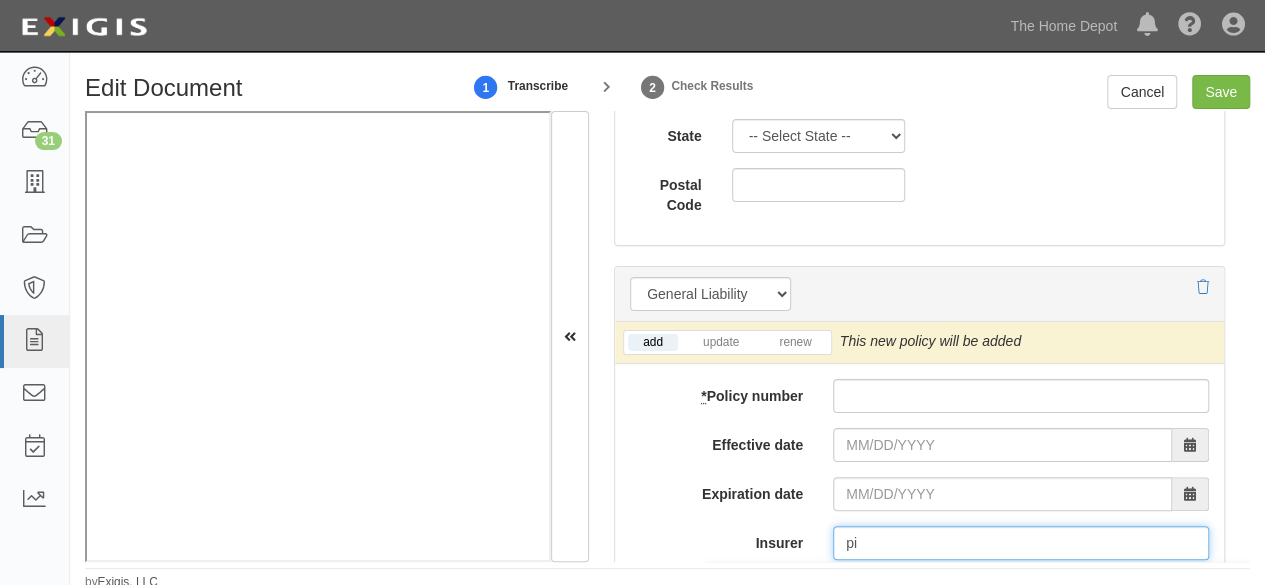 type on "pin" 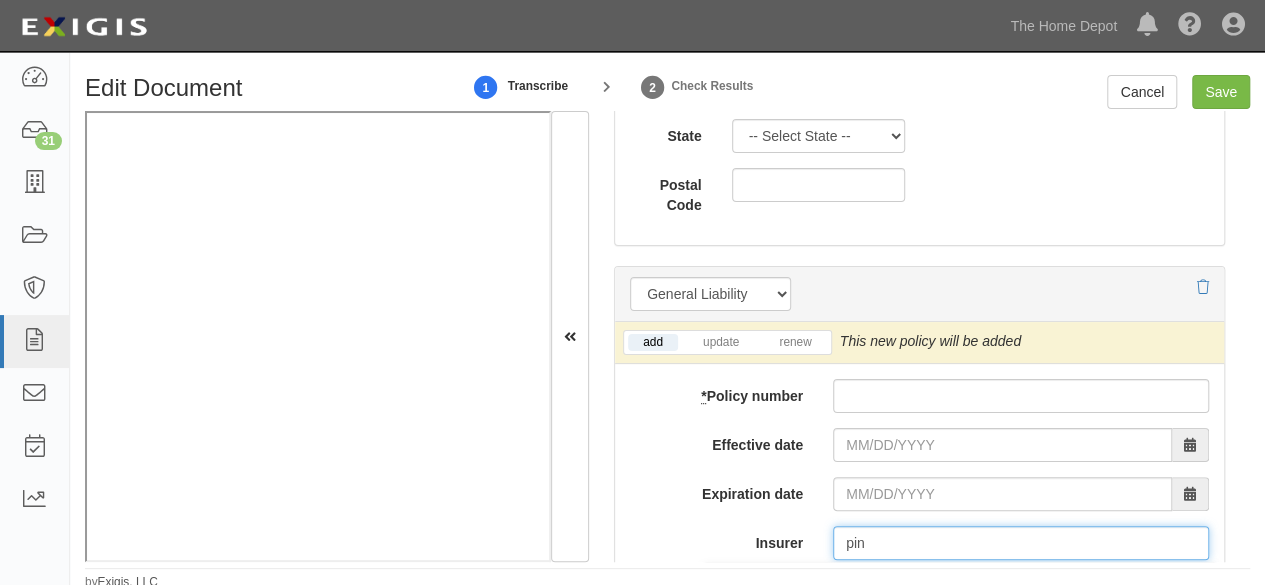 type on "ping An Health Ins Co of China Ltd (0) A- XII Rating" 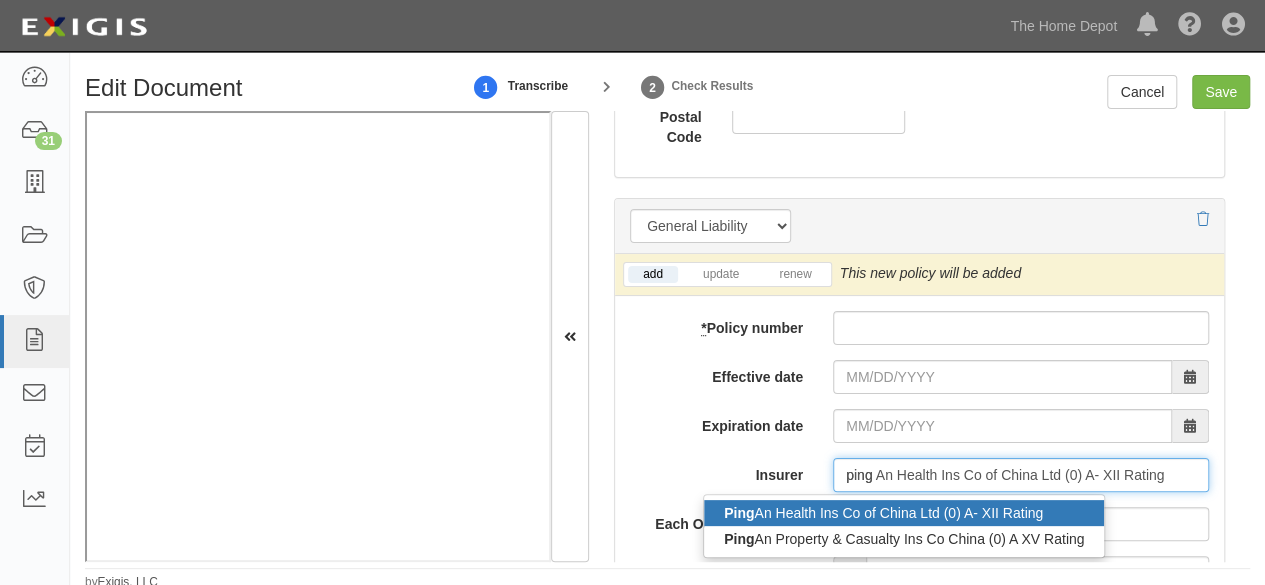 scroll, scrollTop: 1600, scrollLeft: 0, axis: vertical 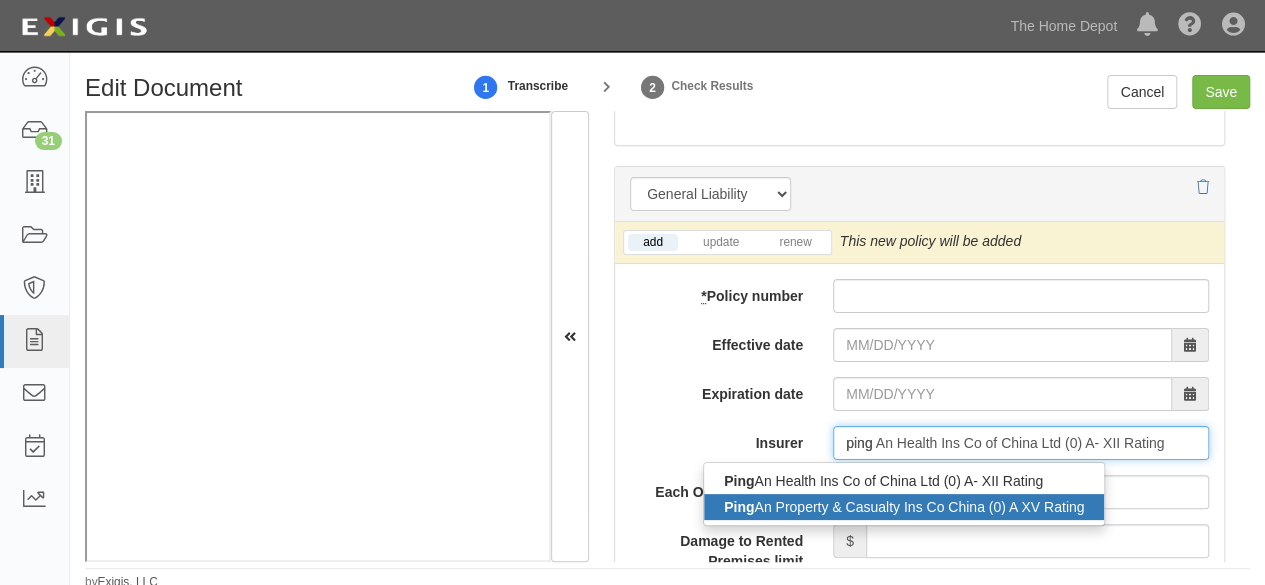 click on "Ping  An Property & Casualty Ins Co China (0) A XV Rating" at bounding box center [904, 507] 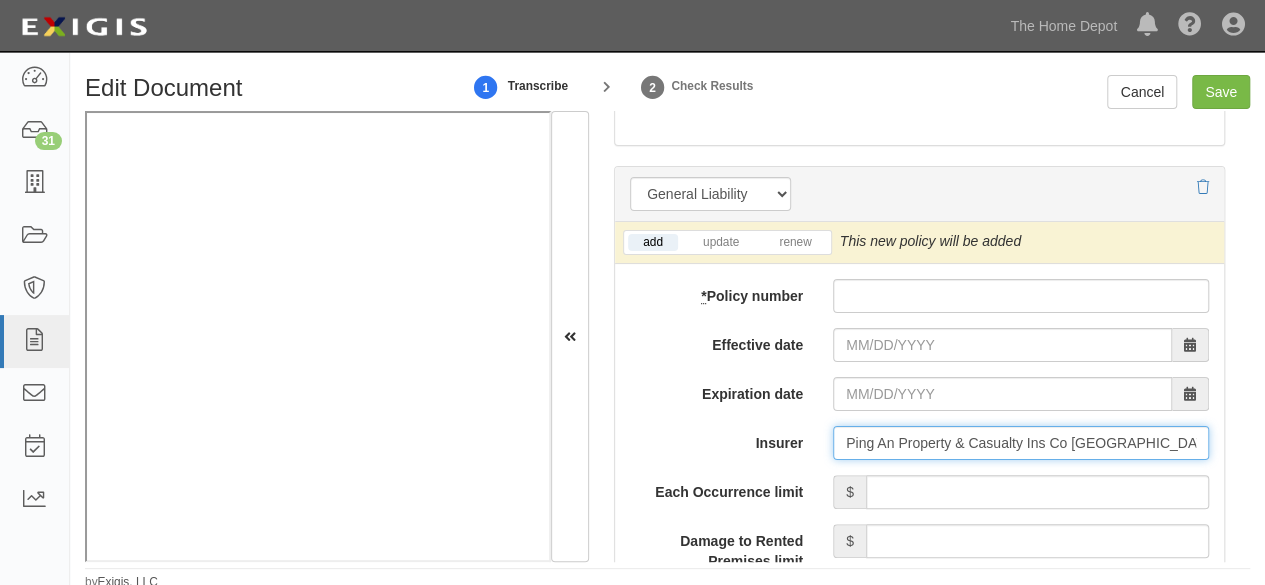 type on "Ping An Property & Casualty Ins Co China (0) A XV Rating" 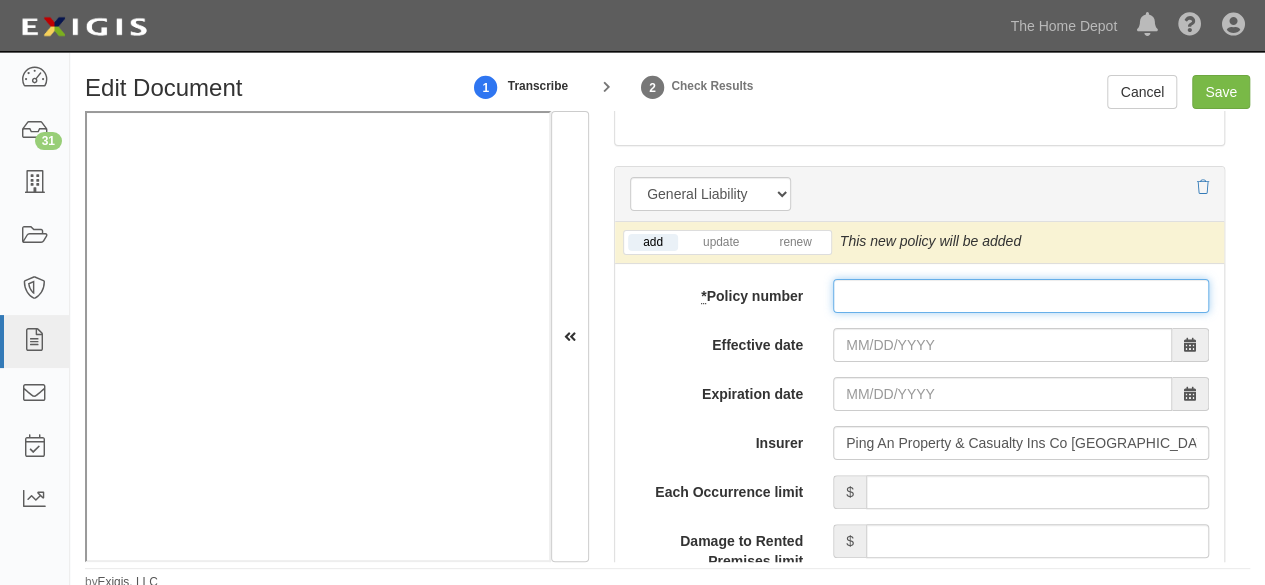 click on "*  Policy number" at bounding box center (1021, 296) 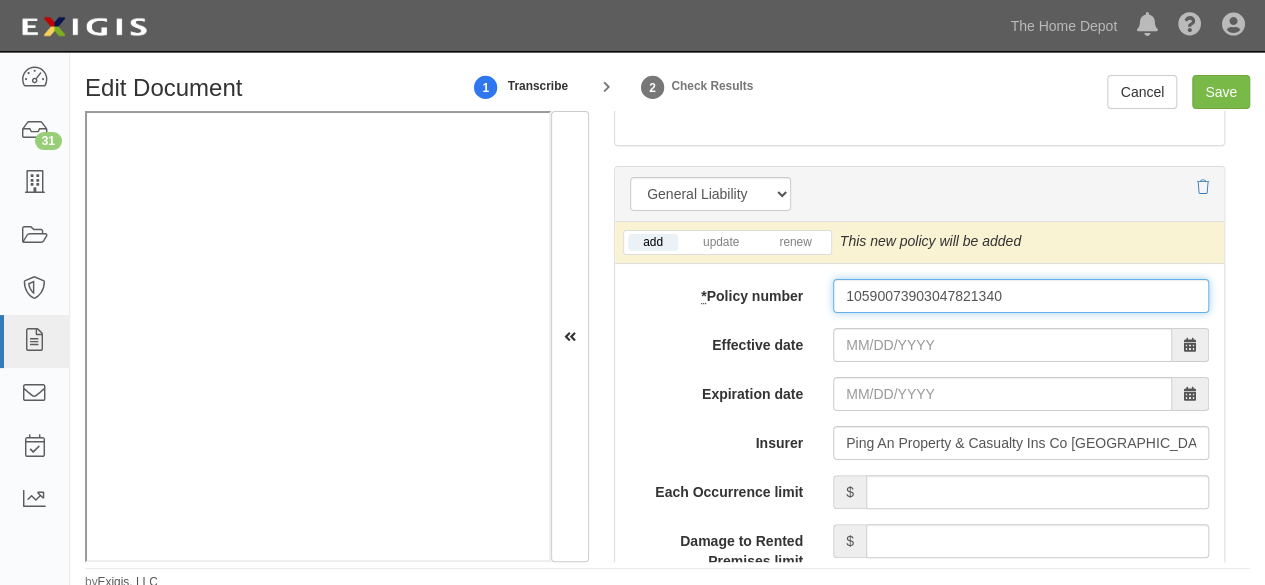 type on "10590073903047821340" 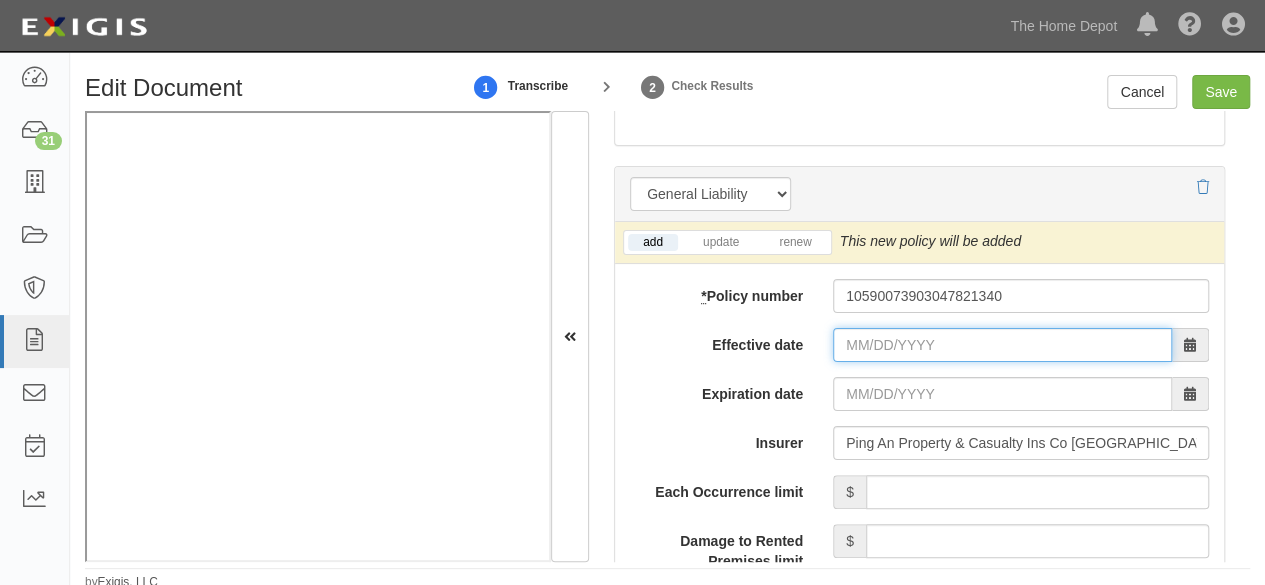 click on "Effective date" at bounding box center (1002, 345) 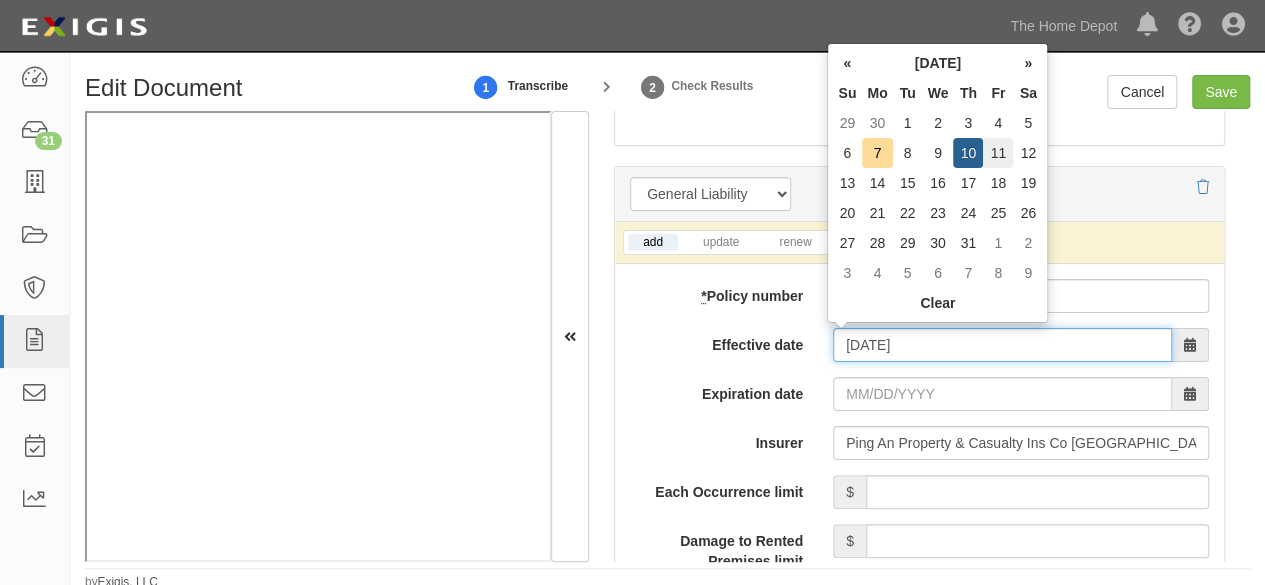 type on "07/11/2025" 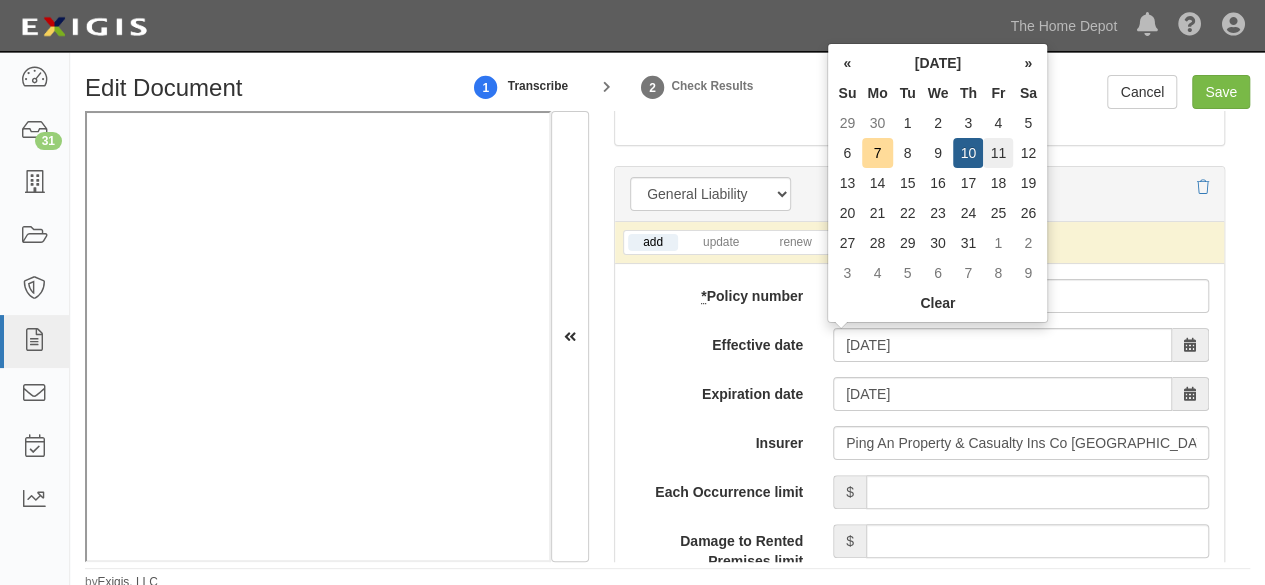 click on "11" at bounding box center (998, 153) 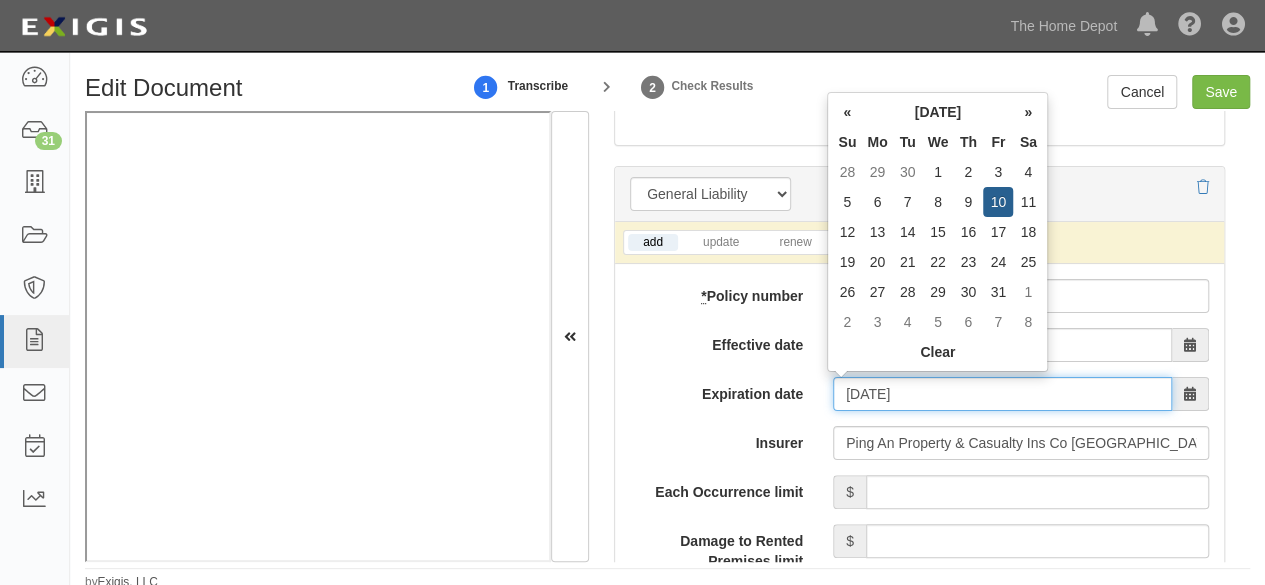 click on "07/11/2026" at bounding box center (1002, 394) 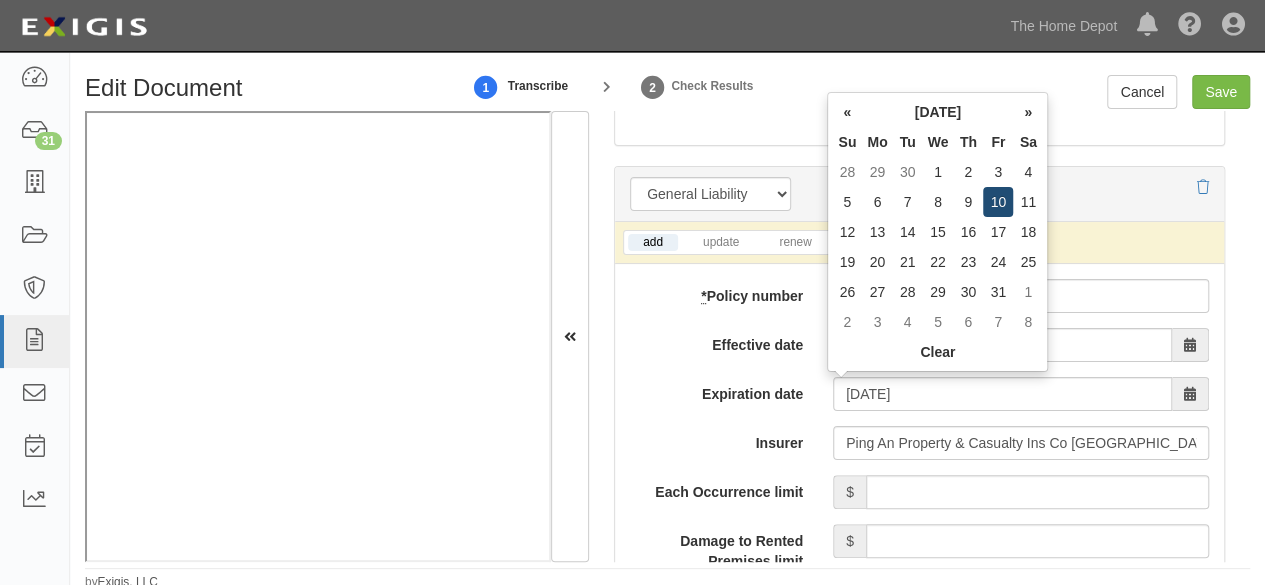 click on "10" at bounding box center (998, 202) 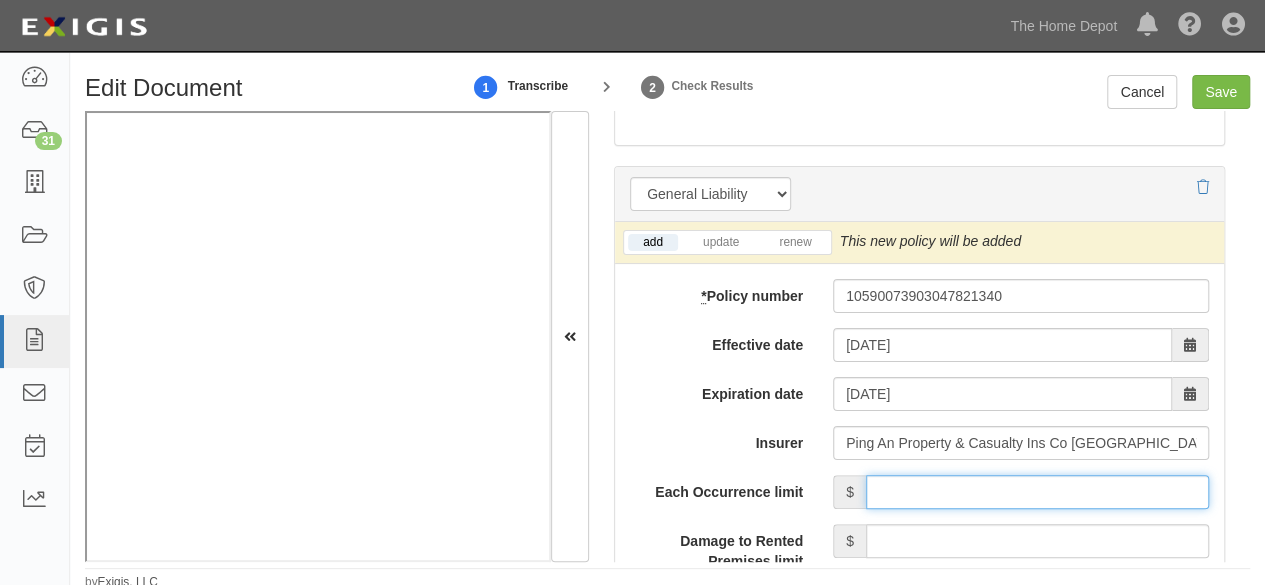 drag, startPoint x: 996, startPoint y: 486, endPoint x: 999, endPoint y: 475, distance: 11.401754 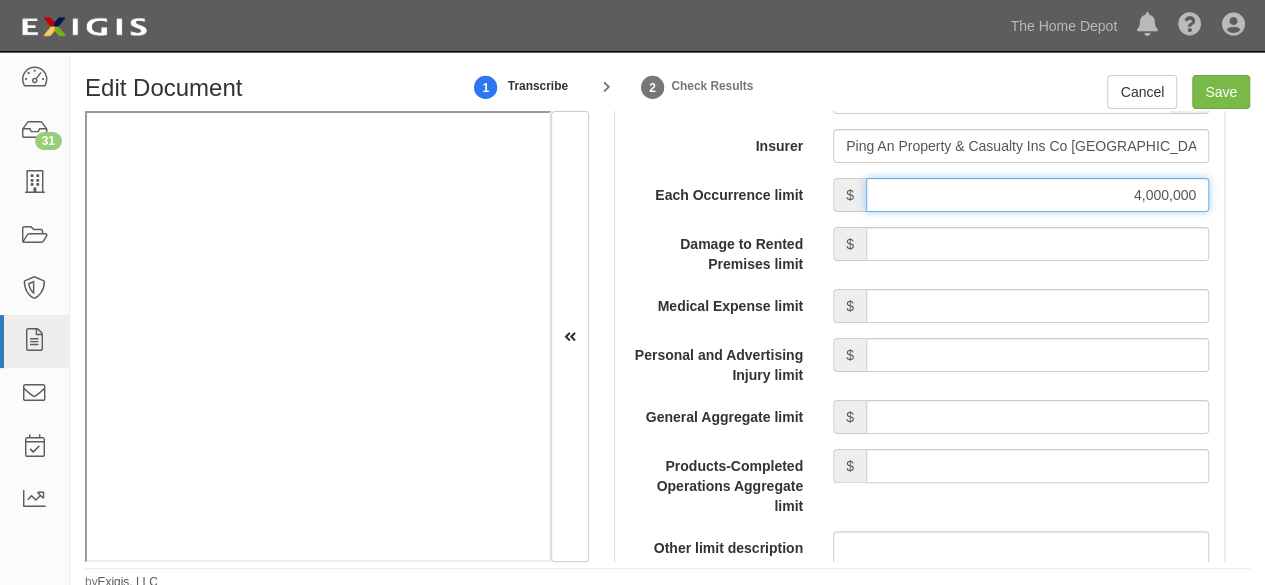 scroll, scrollTop: 1900, scrollLeft: 0, axis: vertical 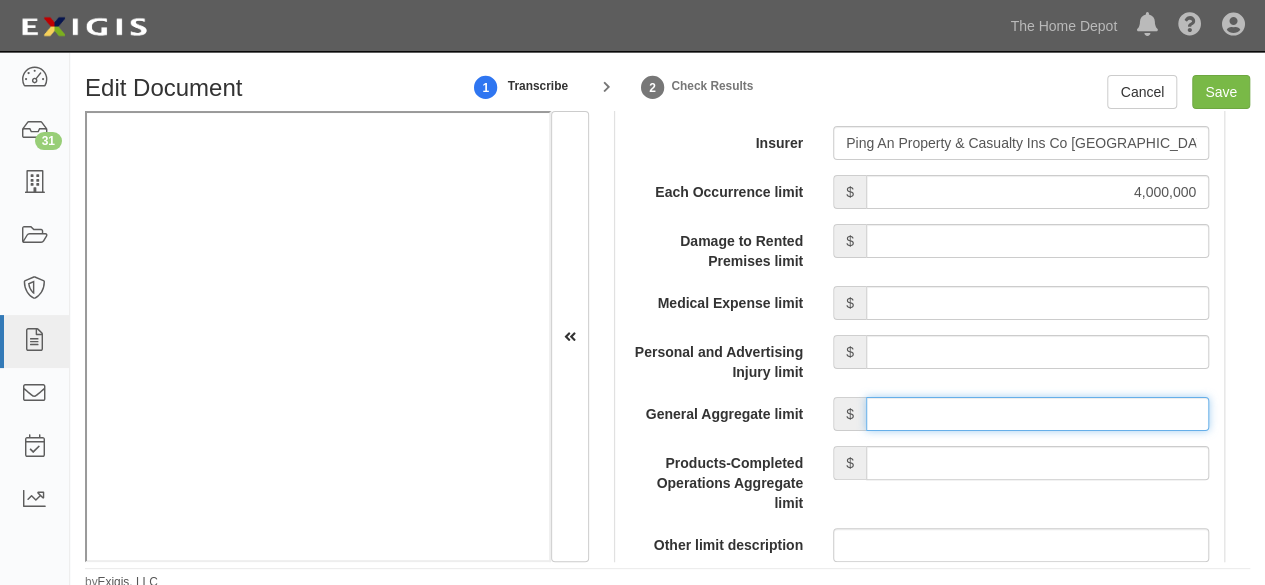 drag, startPoint x: 938, startPoint y: 422, endPoint x: 948, endPoint y: 395, distance: 28.79236 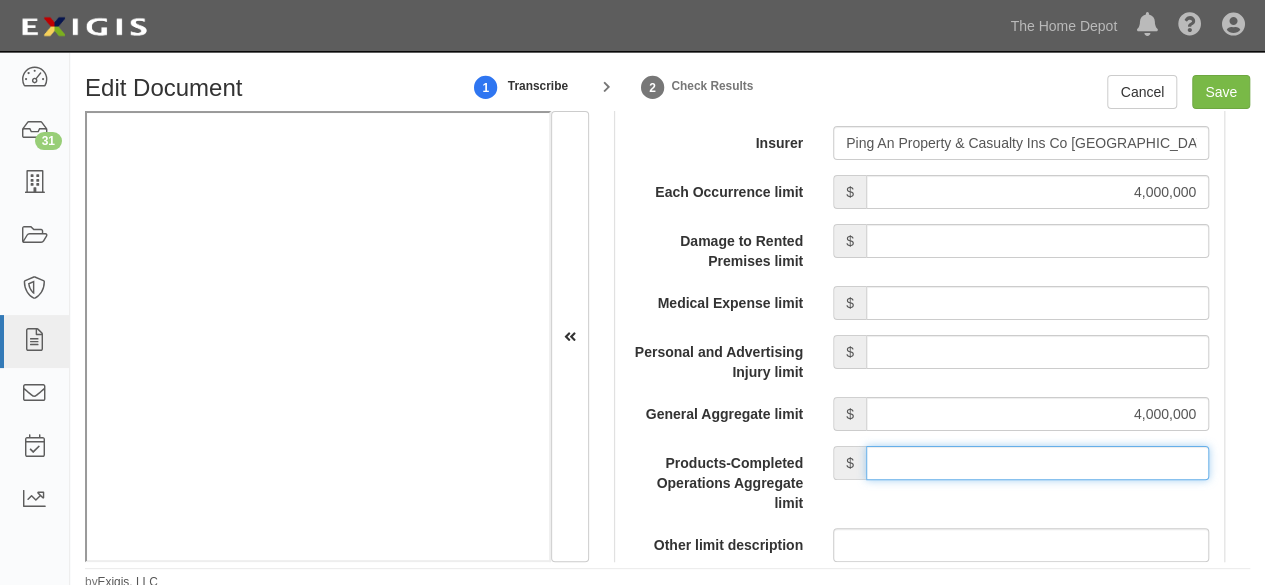 click on "Products-Completed Operations Aggregate limit" at bounding box center (1037, 463) 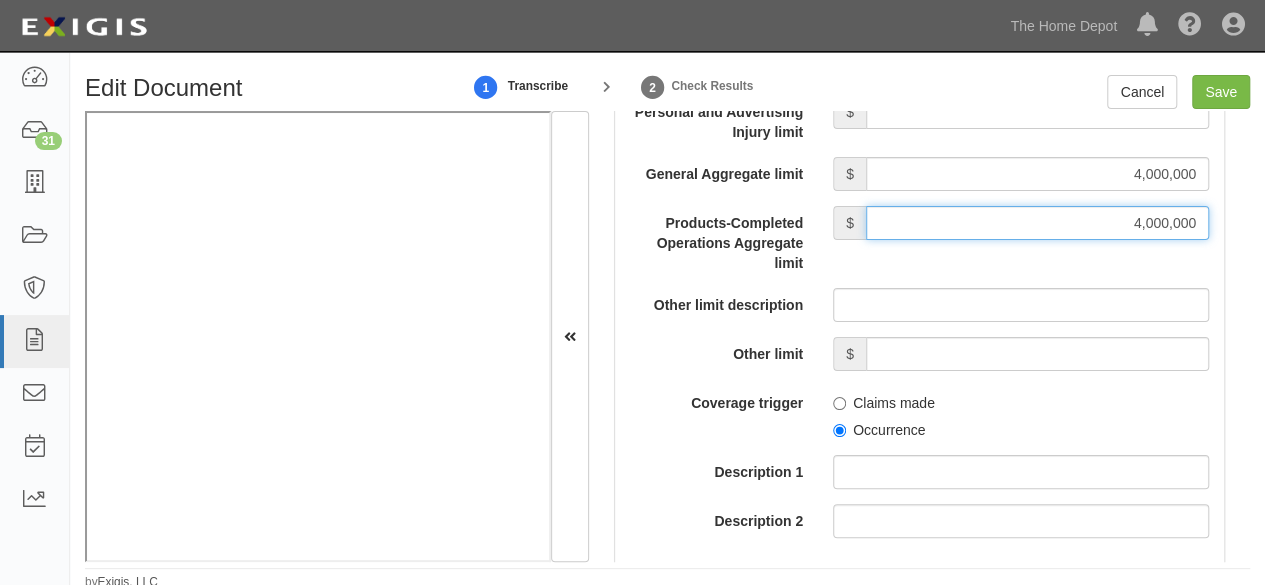 scroll, scrollTop: 2200, scrollLeft: 0, axis: vertical 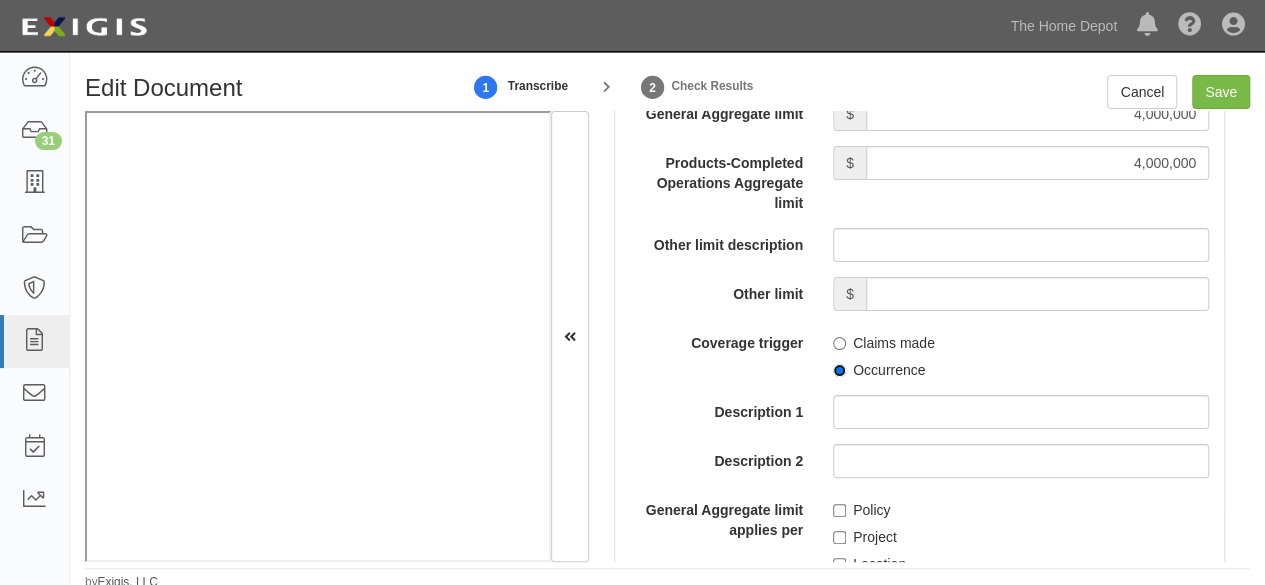 drag, startPoint x: 830, startPoint y: 363, endPoint x: 814, endPoint y: 457, distance: 95.35198 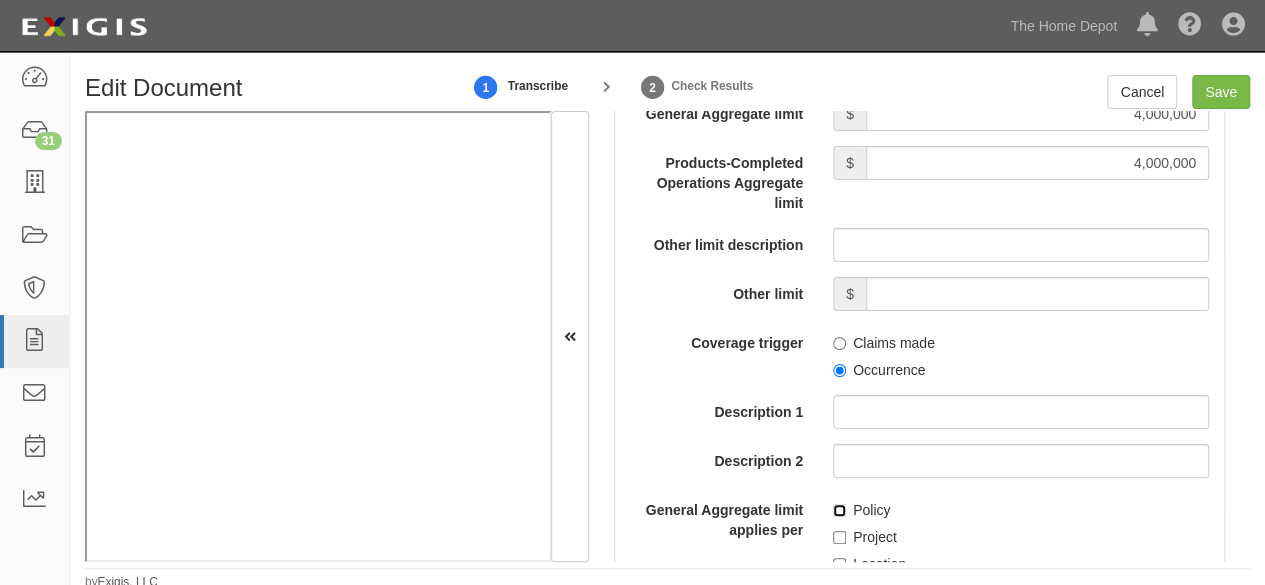 click on "Policy" at bounding box center [839, 510] 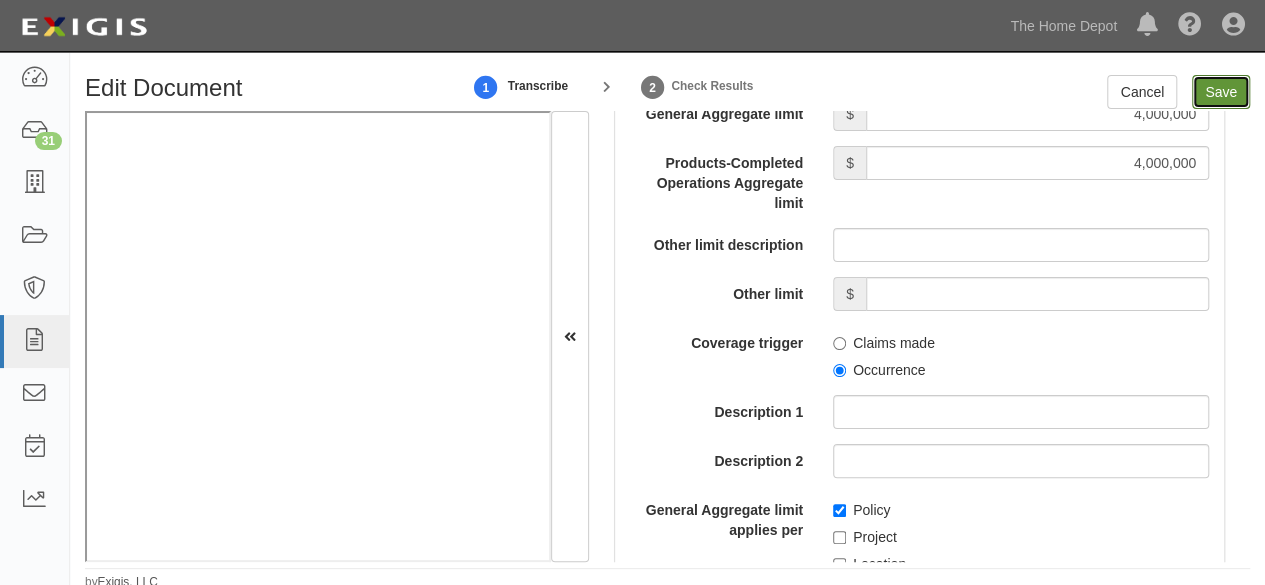 drag, startPoint x: 1229, startPoint y: 101, endPoint x: 632, endPoint y: 88, distance: 597.14154 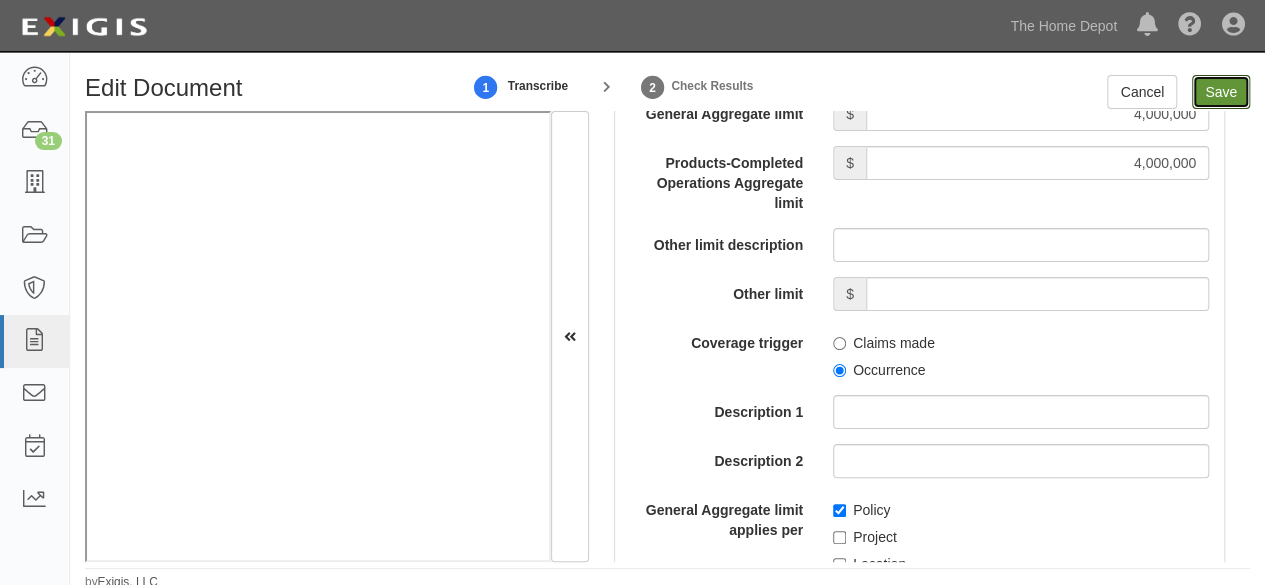 type on "4000000" 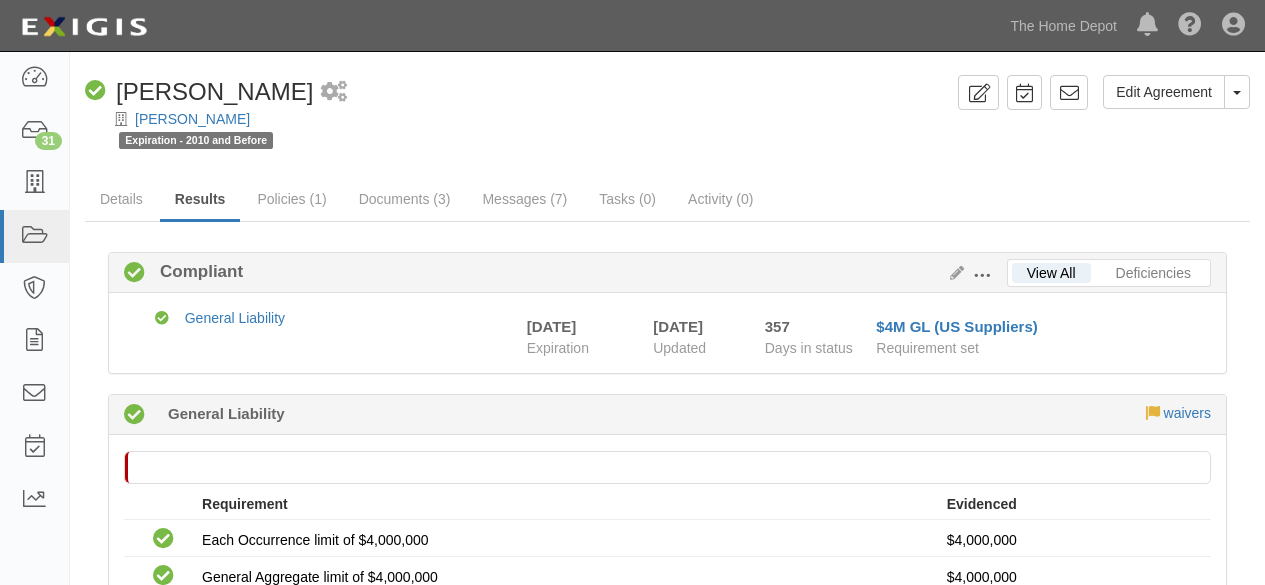 scroll, scrollTop: 0, scrollLeft: 0, axis: both 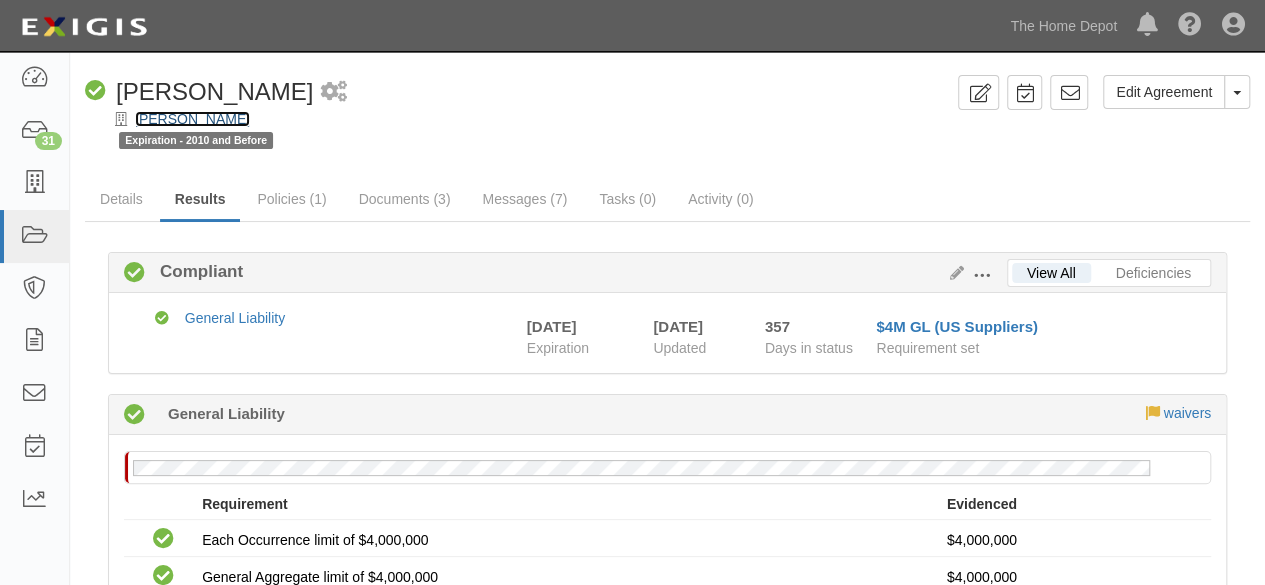 click on "[PERSON_NAME]" at bounding box center [192, 119] 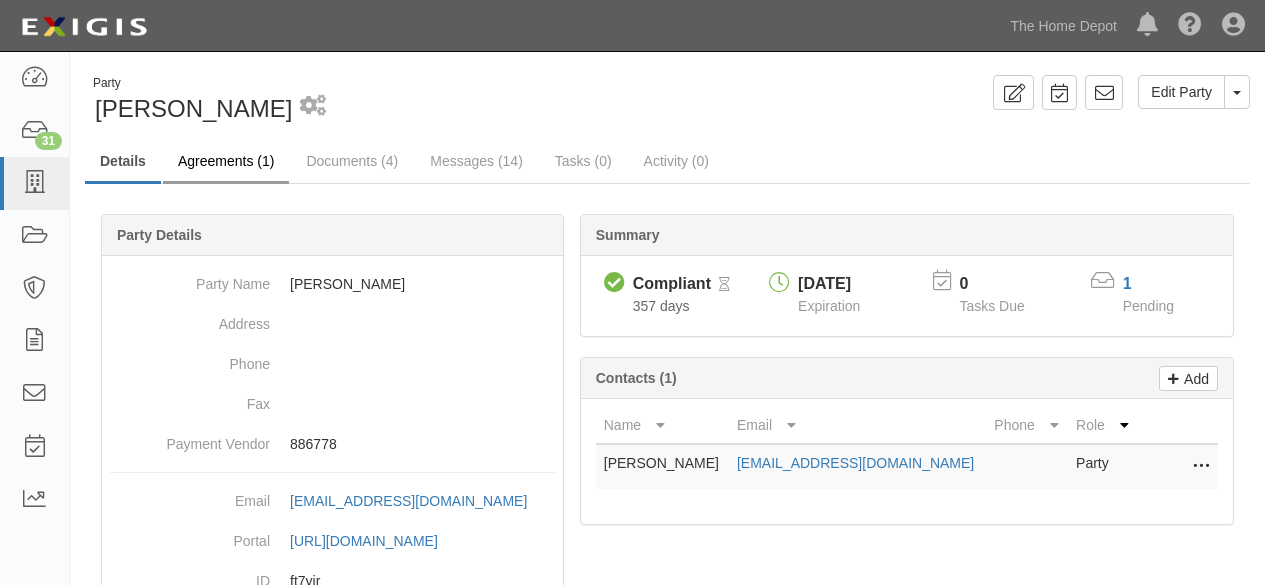scroll, scrollTop: 0, scrollLeft: 0, axis: both 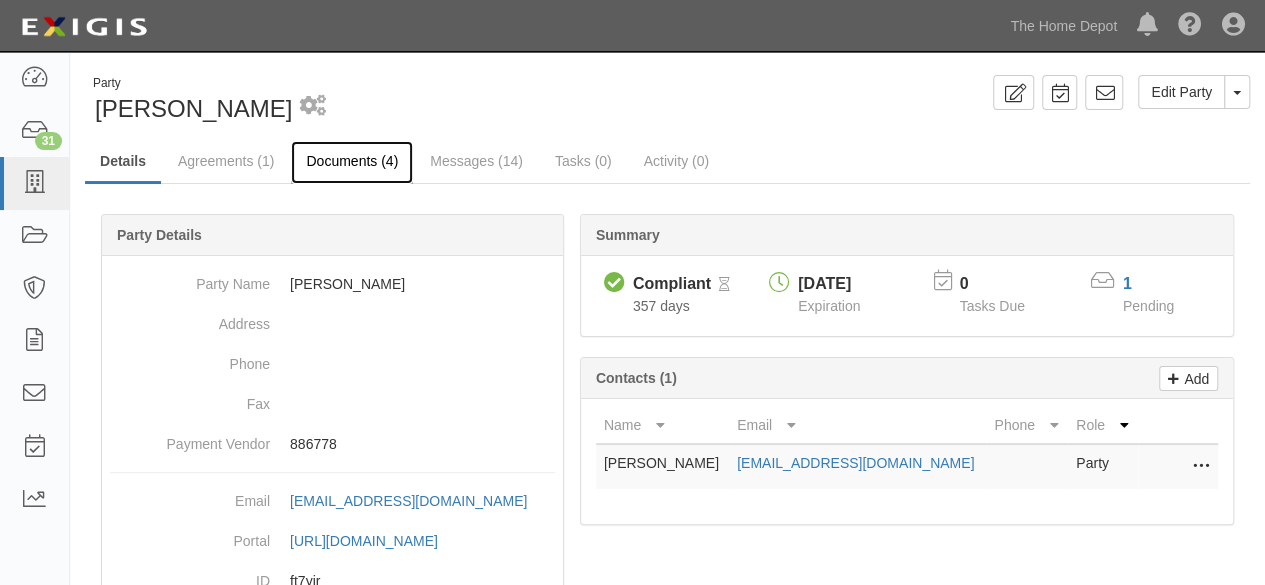 click on "Documents (4)" at bounding box center (352, 162) 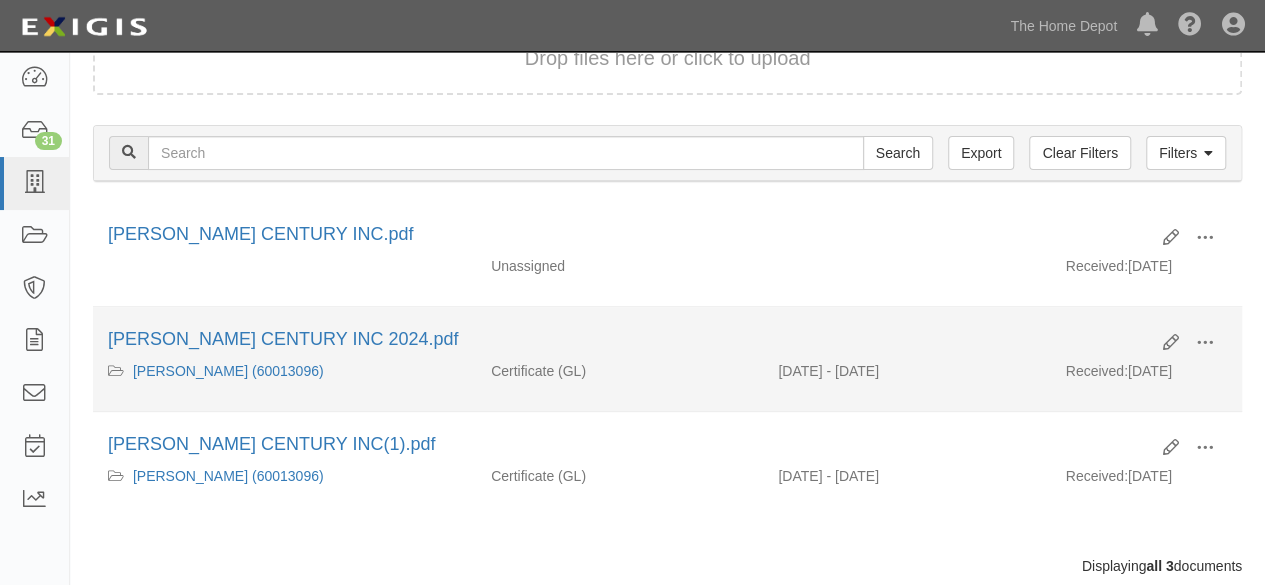 scroll, scrollTop: 200, scrollLeft: 0, axis: vertical 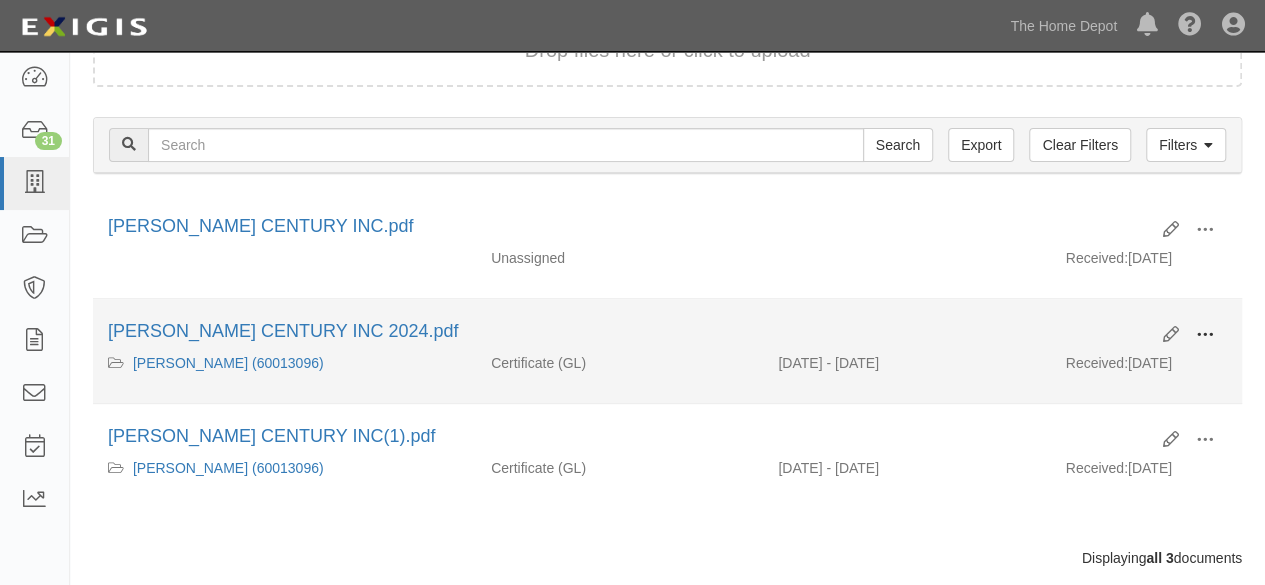 click at bounding box center [1205, 335] 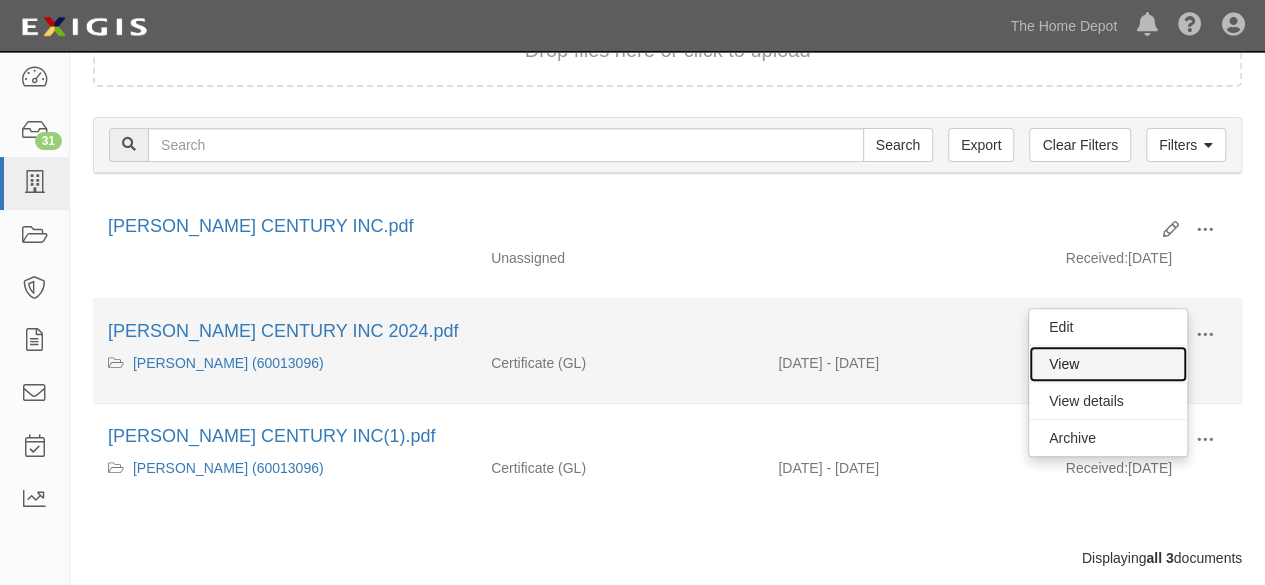 click on "View" at bounding box center (1108, 364) 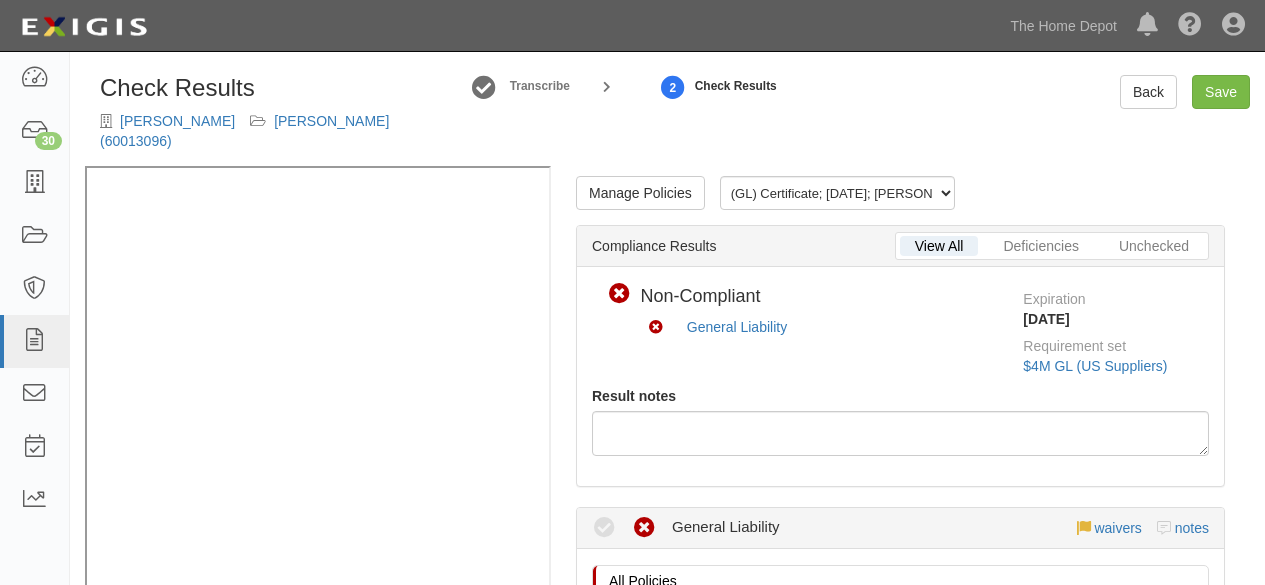 scroll, scrollTop: 0, scrollLeft: 0, axis: both 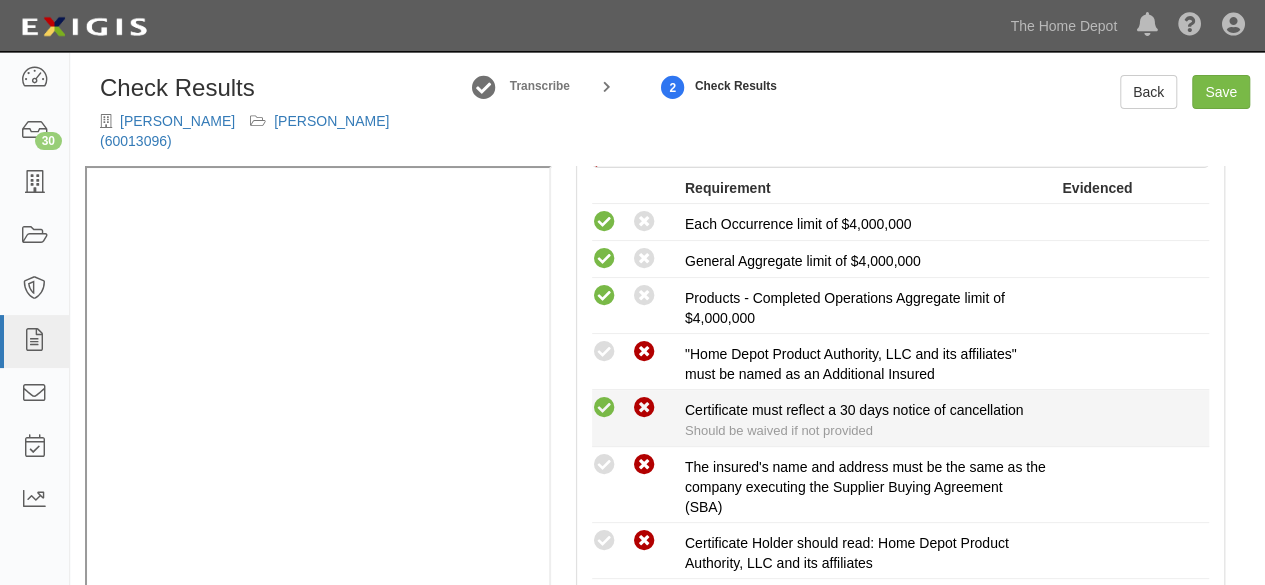 click at bounding box center (604, 408) 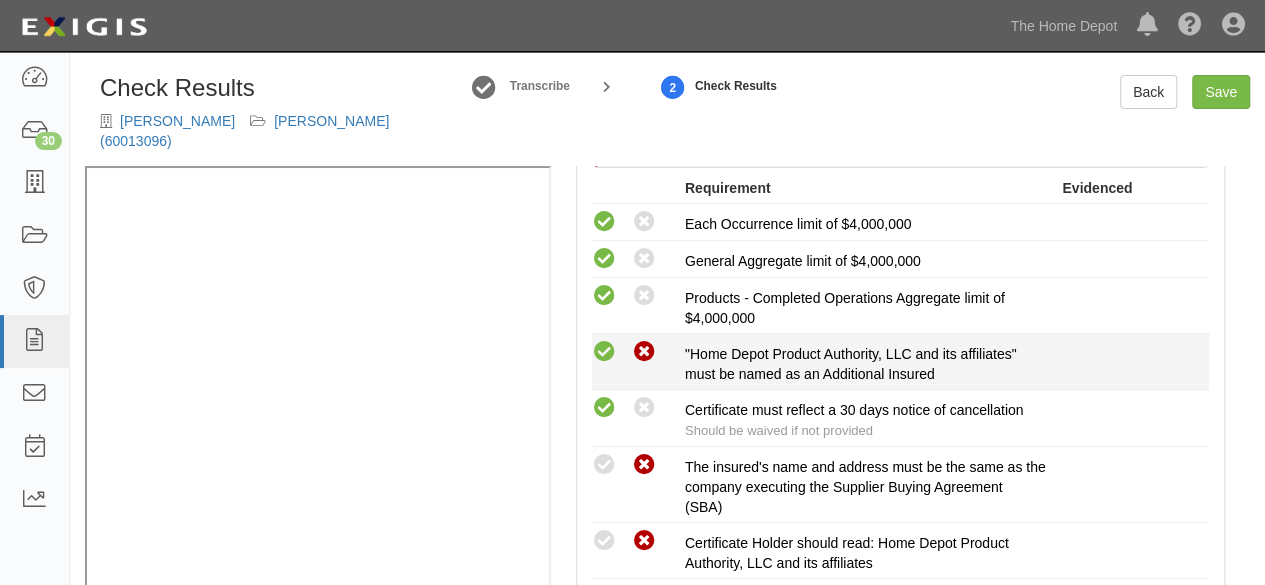 click at bounding box center [604, 352] 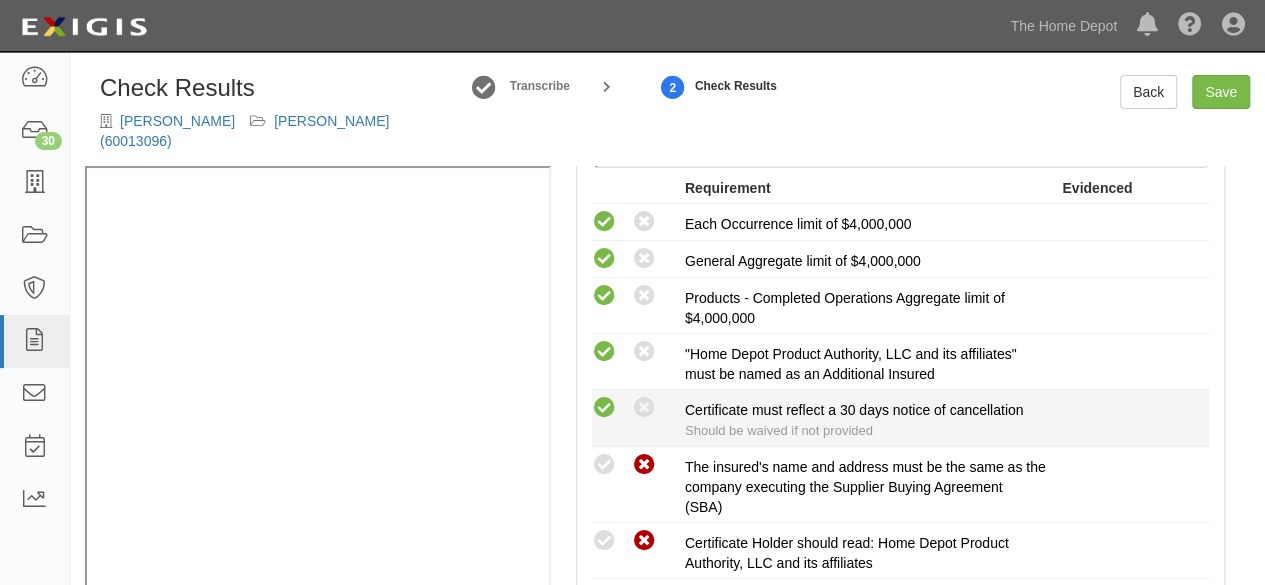 scroll, scrollTop: 600, scrollLeft: 0, axis: vertical 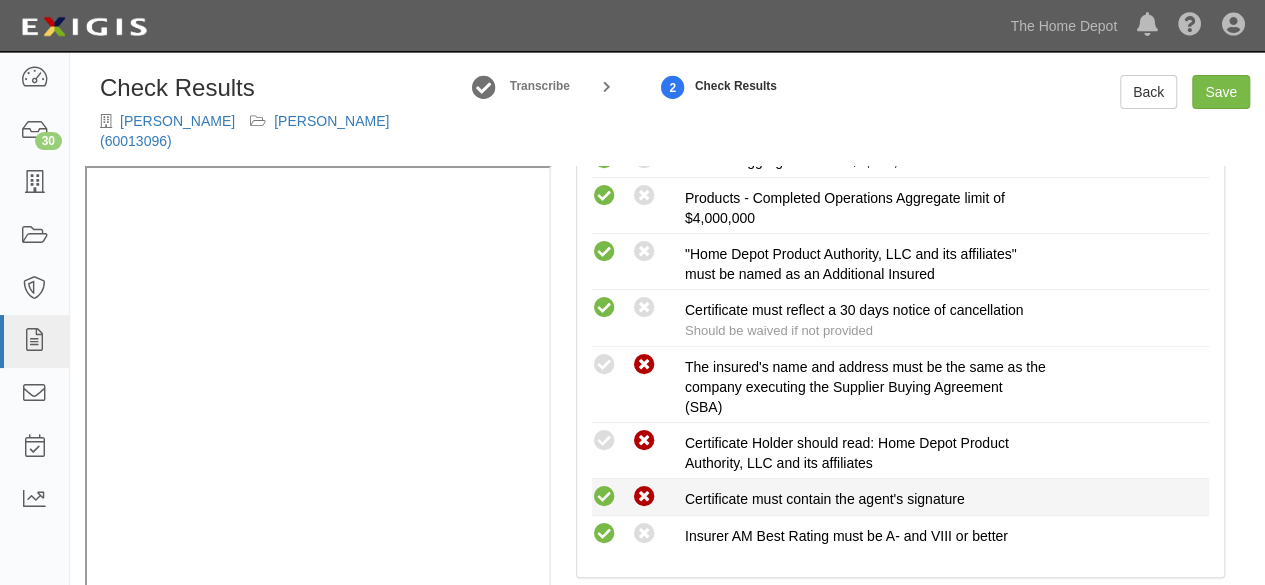 drag, startPoint x: 608, startPoint y: 417, endPoint x: 606, endPoint y: 459, distance: 42.047592 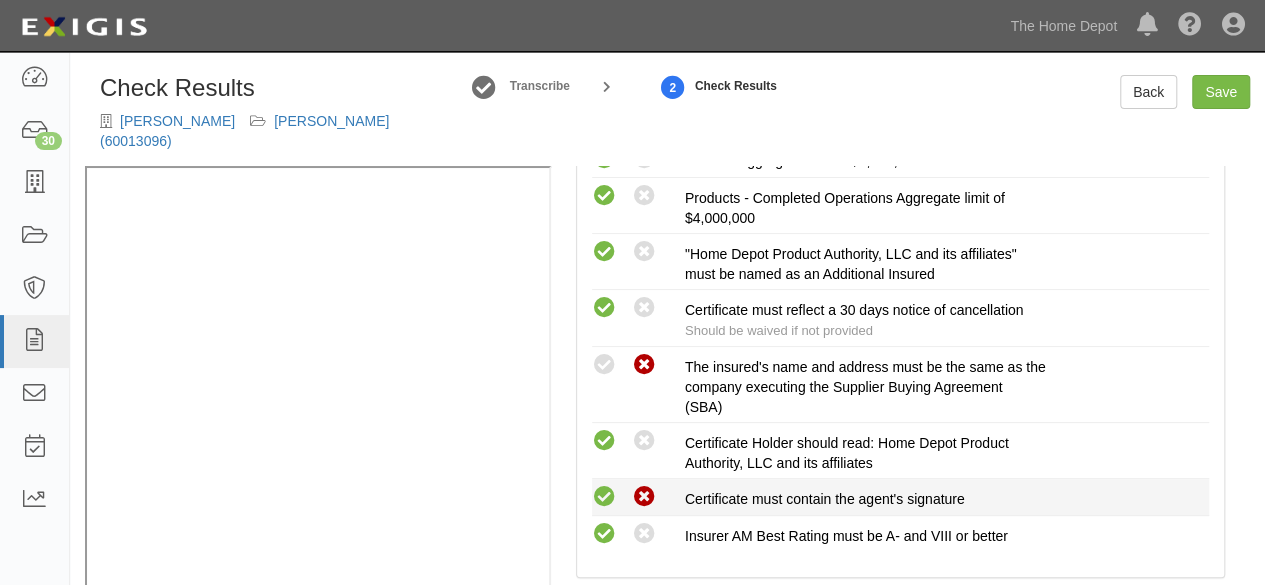 click at bounding box center [604, 497] 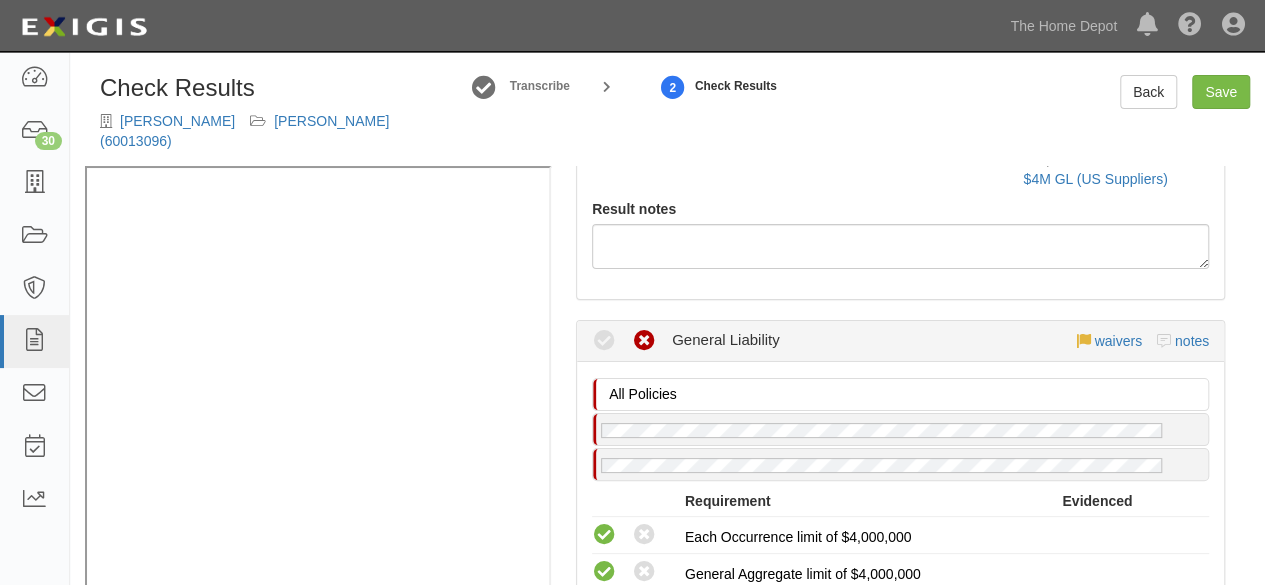 scroll, scrollTop: 0, scrollLeft: 0, axis: both 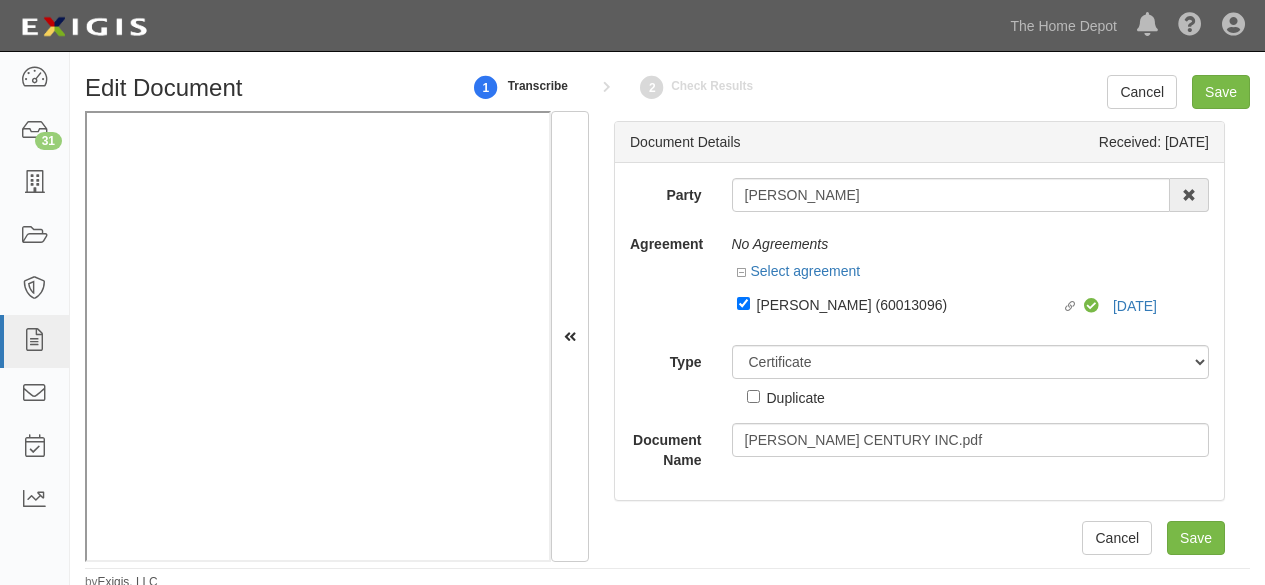 select on "CertificateDetail" 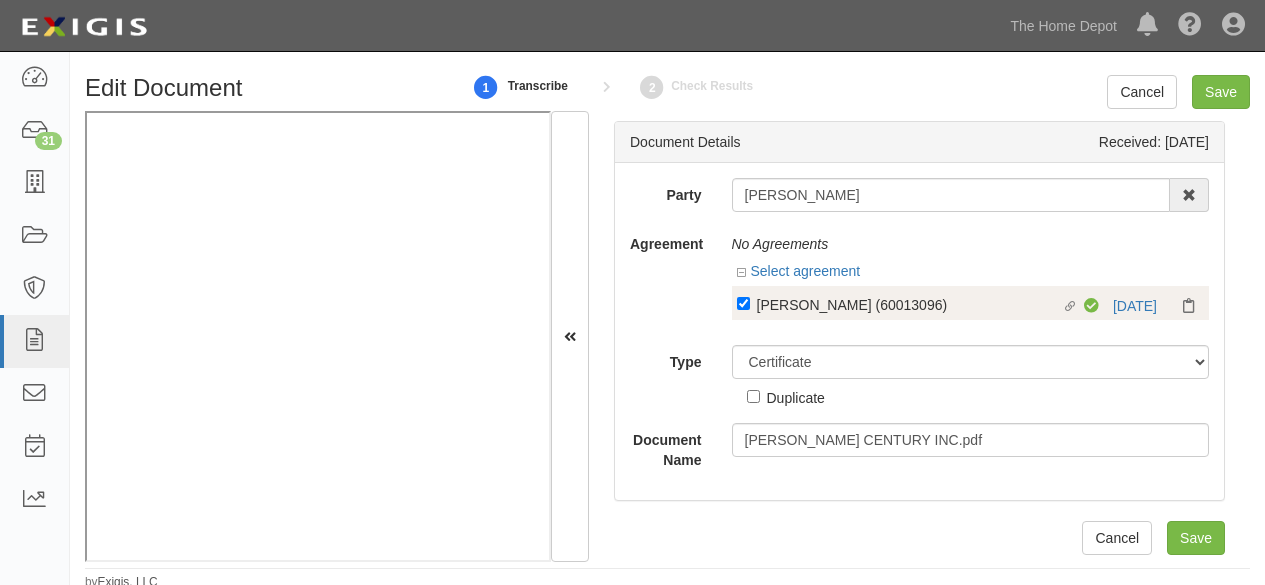 scroll, scrollTop: 0, scrollLeft: 0, axis: both 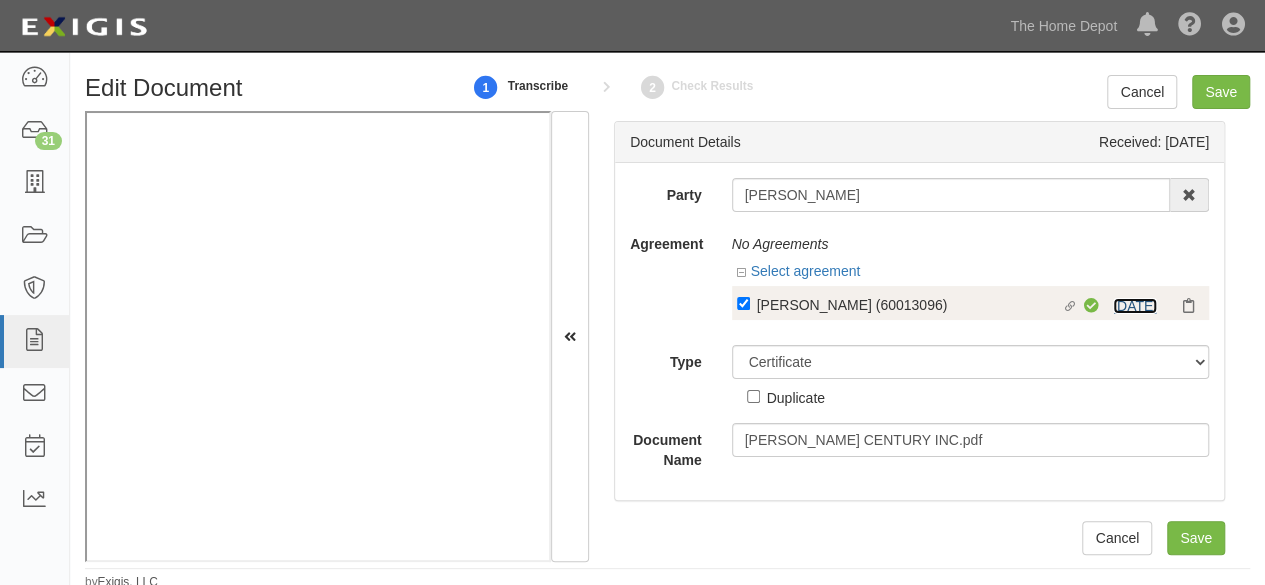 click on "[DATE]" at bounding box center (1135, 306) 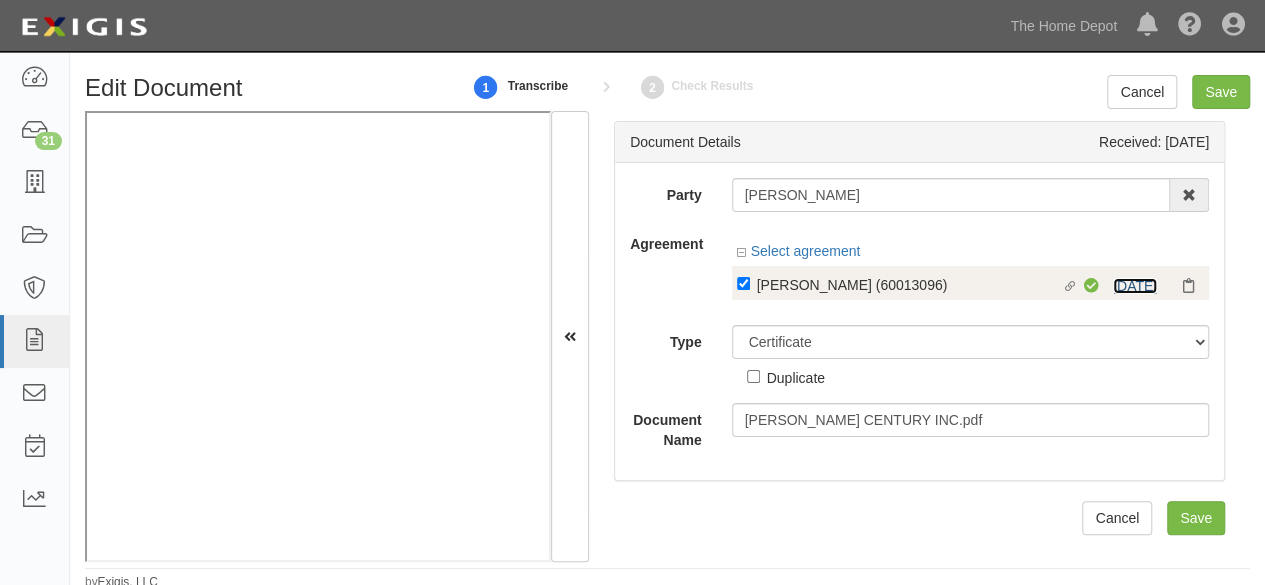 scroll, scrollTop: 5, scrollLeft: 0, axis: vertical 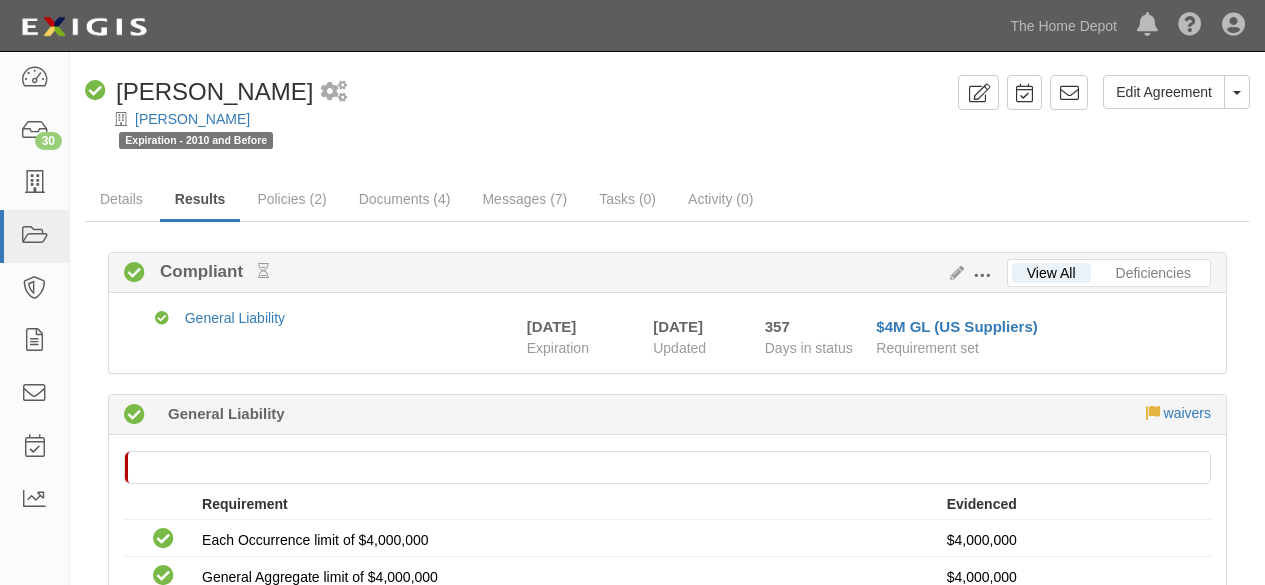 click on "[PERSON_NAME]" at bounding box center (192, 119) 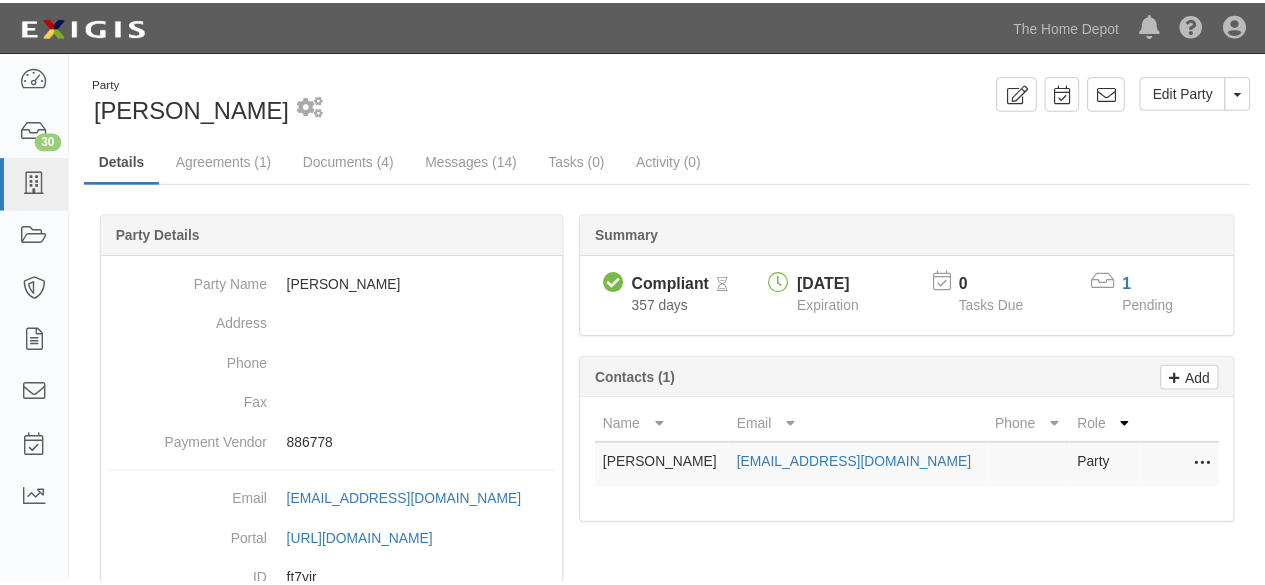 scroll, scrollTop: 0, scrollLeft: 0, axis: both 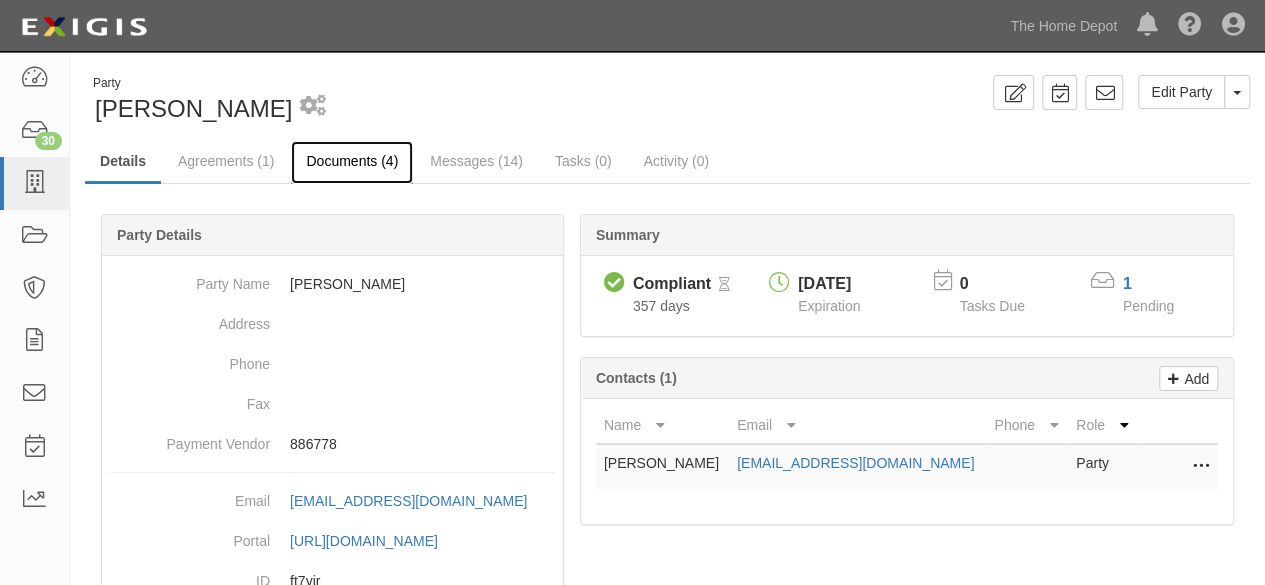 click on "Documents (4)" at bounding box center [352, 162] 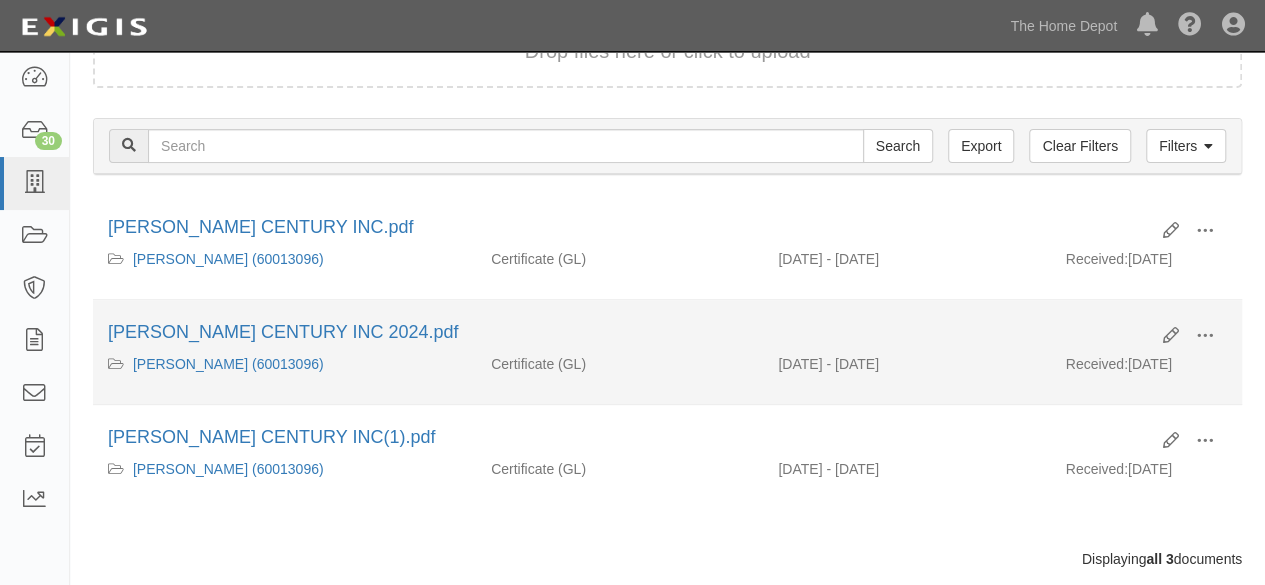 scroll, scrollTop: 200, scrollLeft: 0, axis: vertical 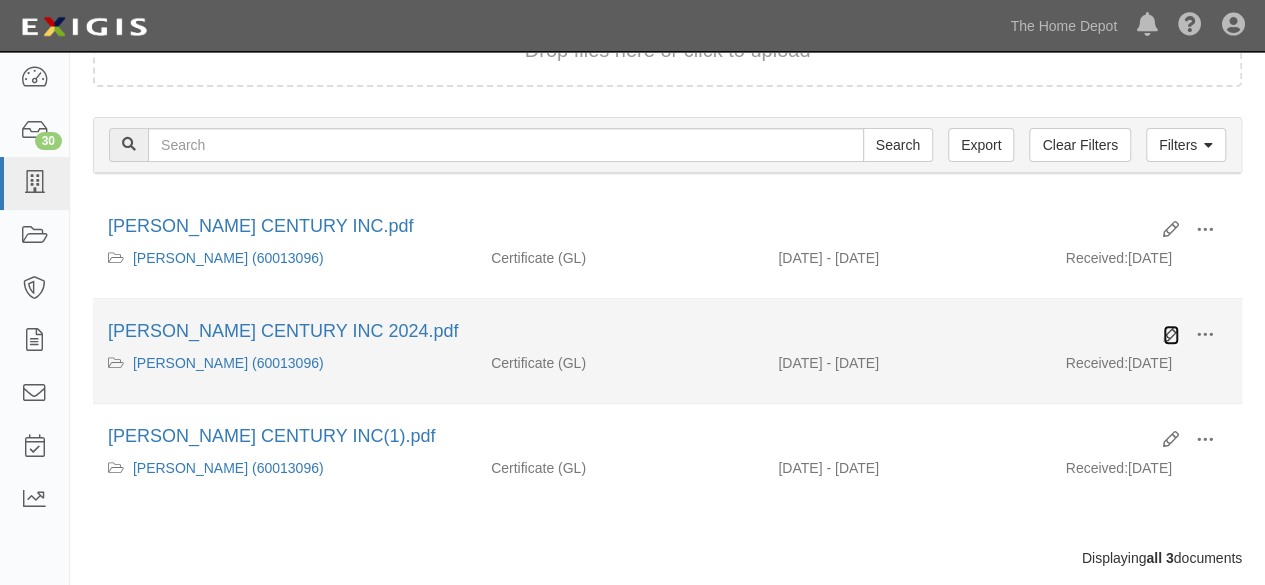click at bounding box center [1171, 335] 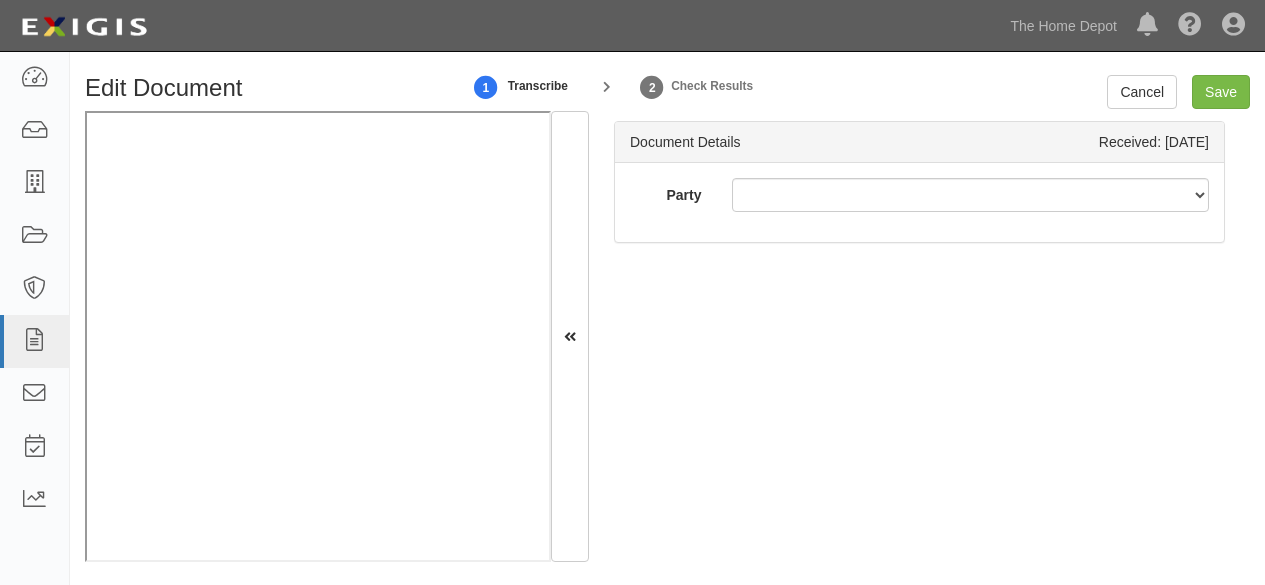 scroll, scrollTop: 0, scrollLeft: 0, axis: both 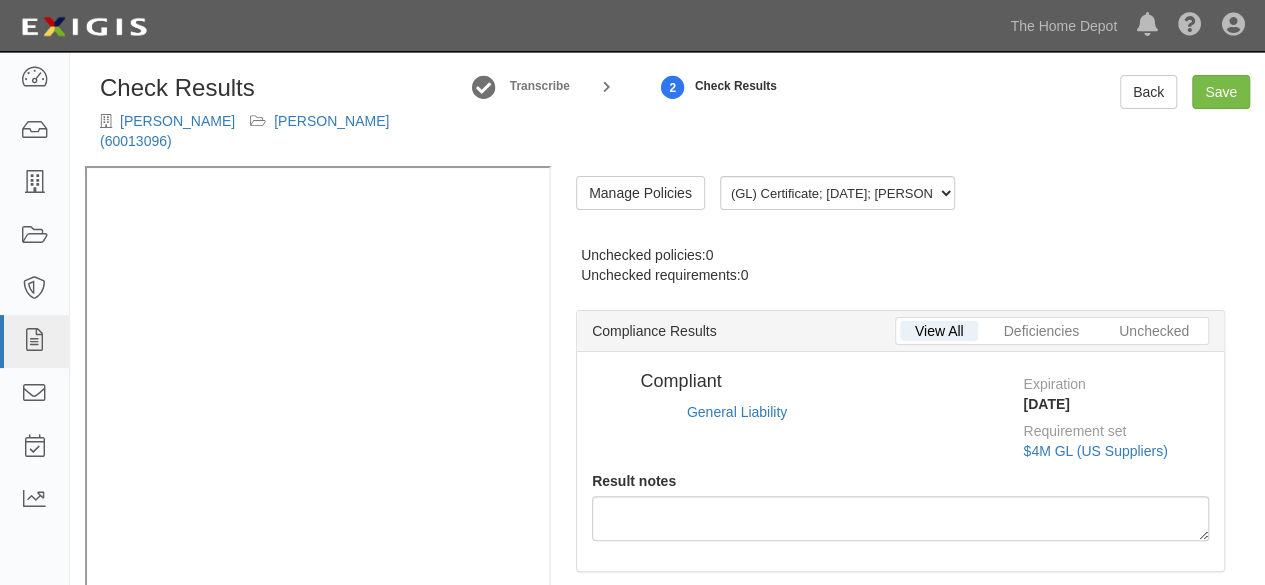 radio on "true" 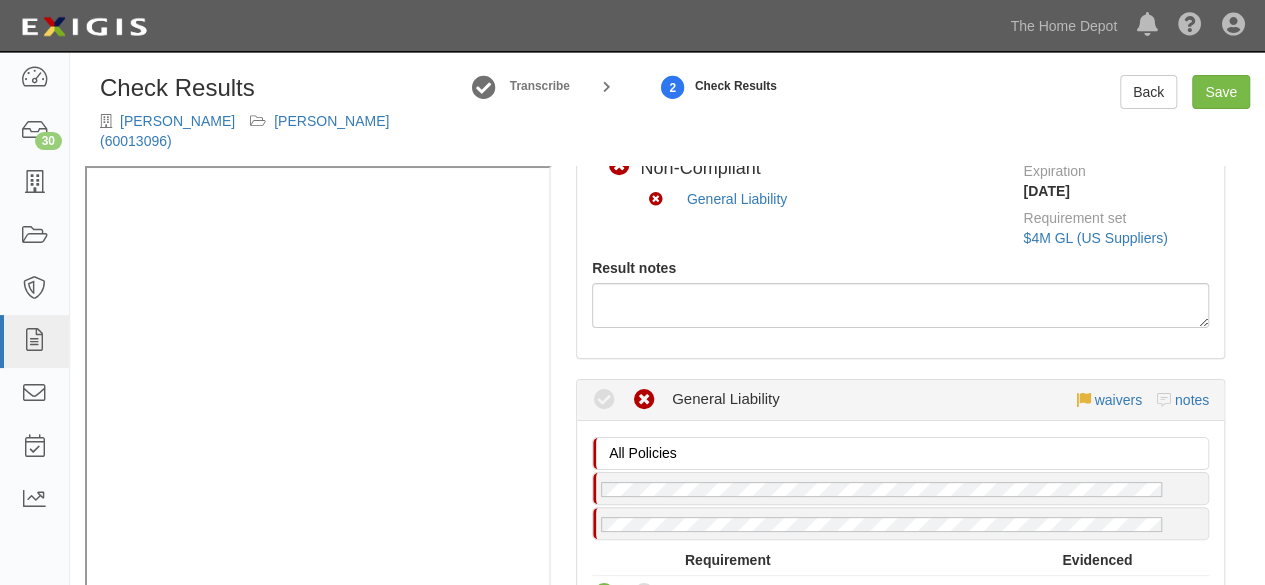 scroll, scrollTop: 0, scrollLeft: 0, axis: both 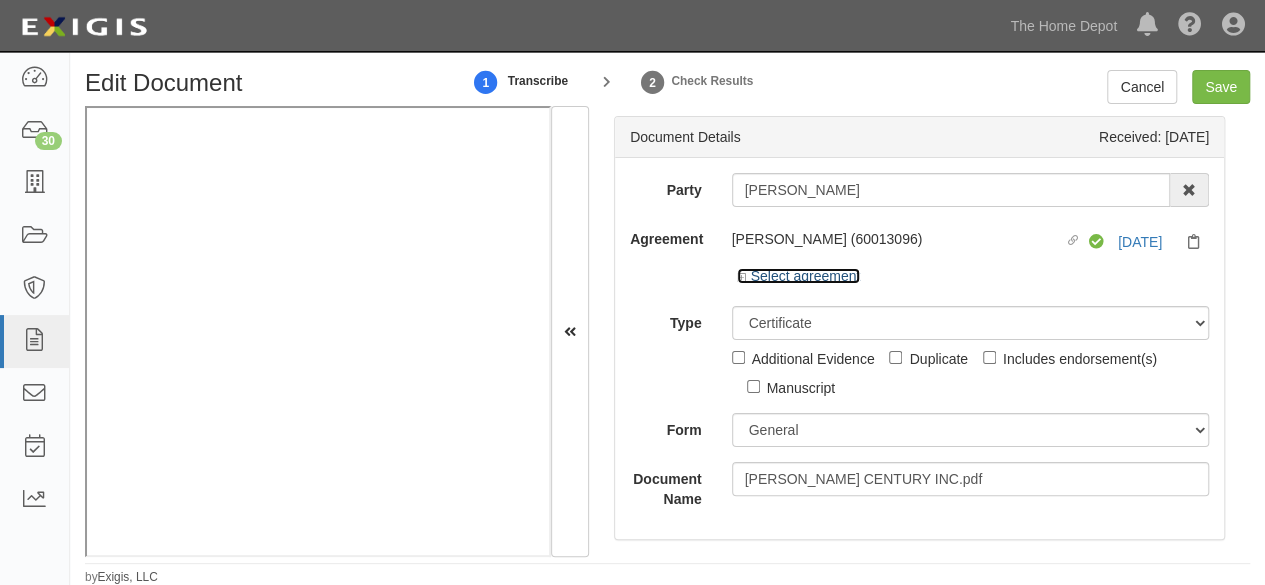 click on "Select agreement" at bounding box center [799, 276] 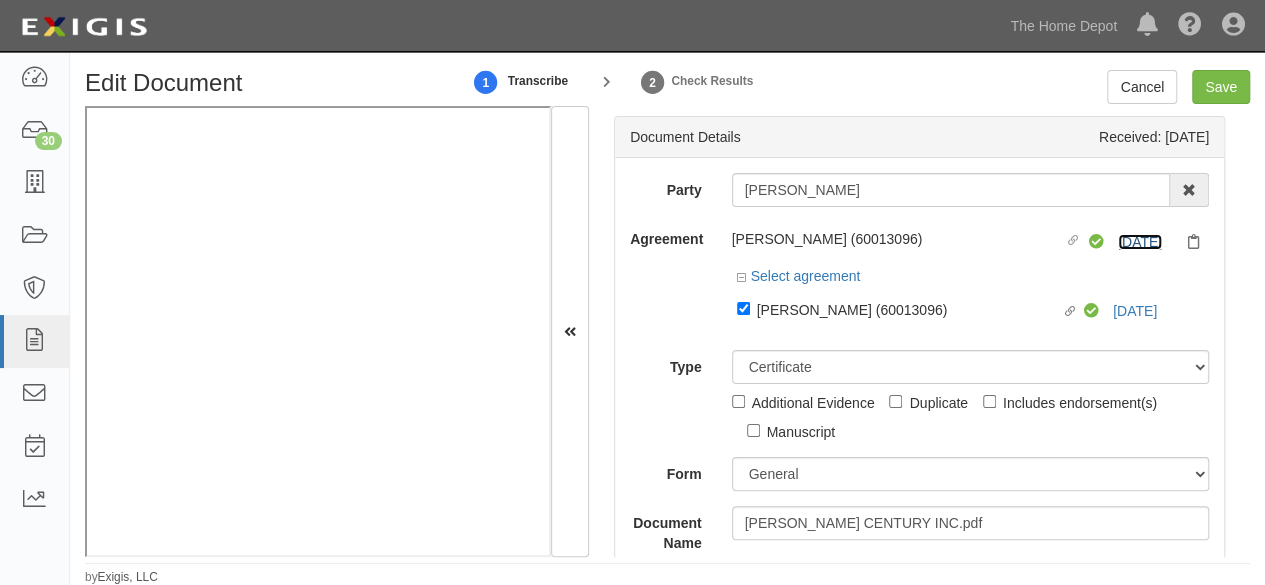 click on "7/10/25" at bounding box center [1140, 242] 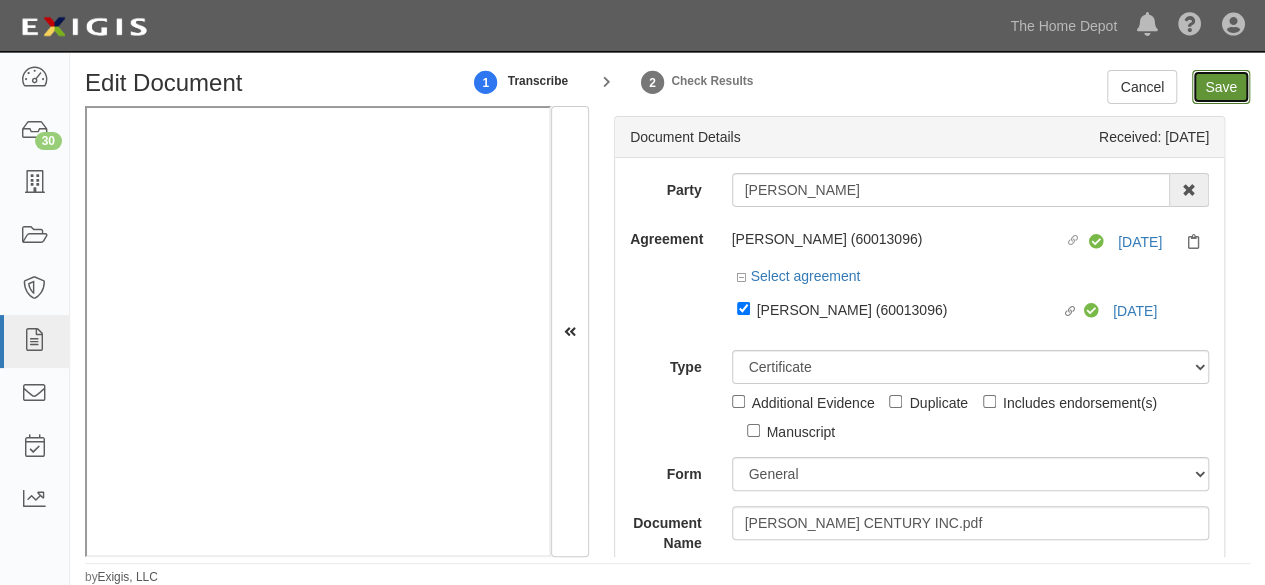 click on "Save" at bounding box center [1221, 87] 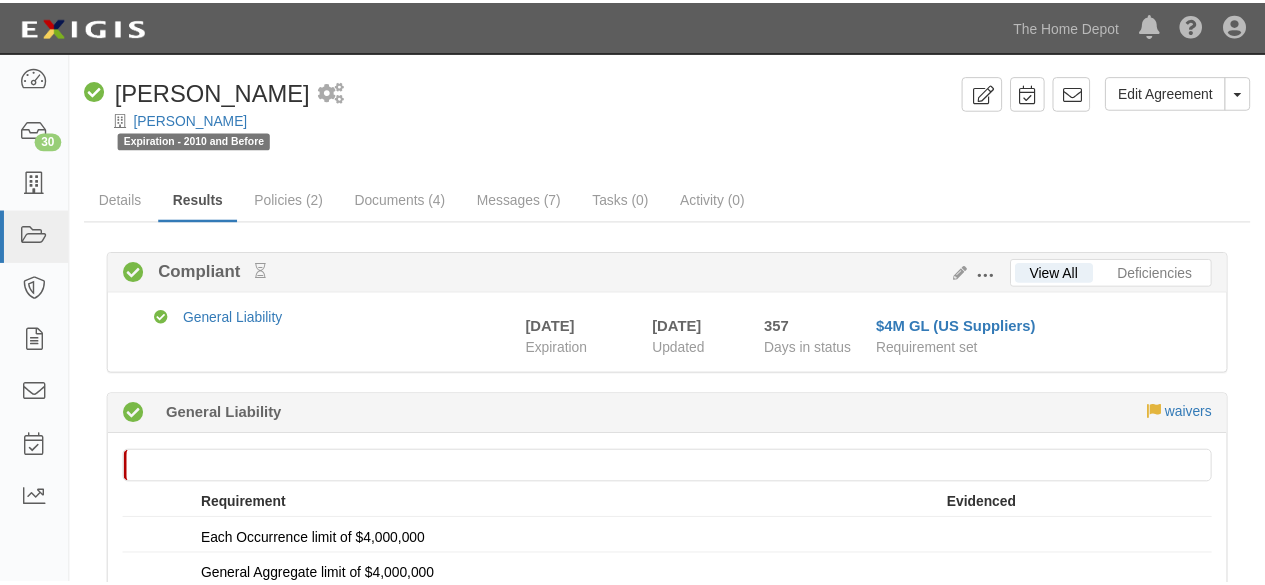 scroll, scrollTop: 0, scrollLeft: 0, axis: both 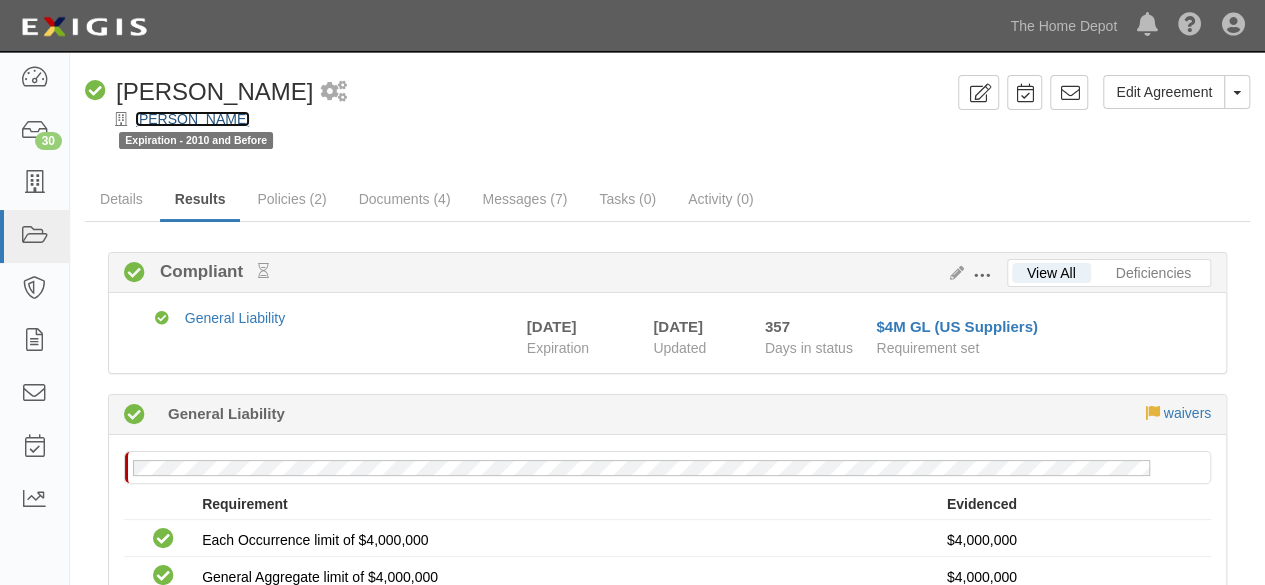 click on "[PERSON_NAME]" at bounding box center (192, 119) 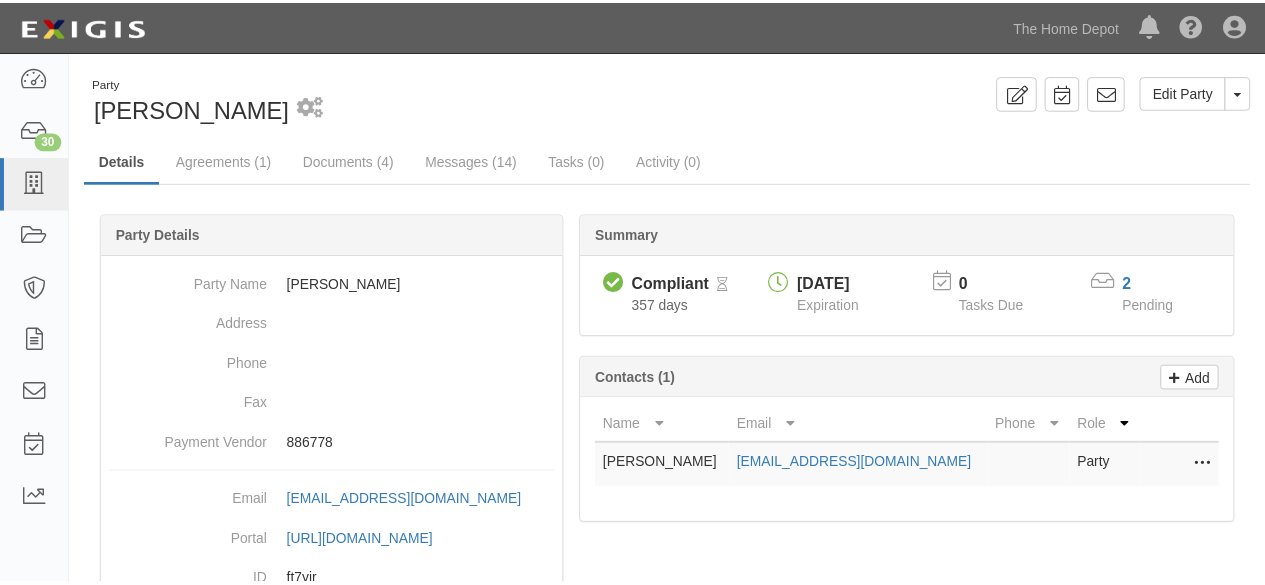 scroll, scrollTop: 0, scrollLeft: 0, axis: both 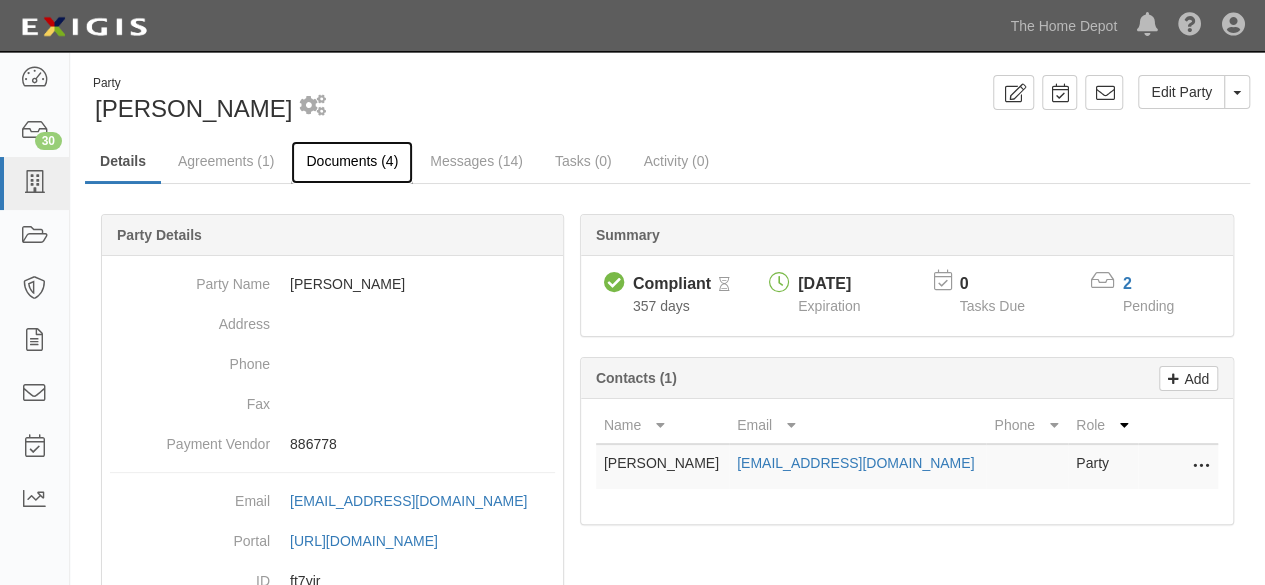click on "Documents (4)" at bounding box center [352, 162] 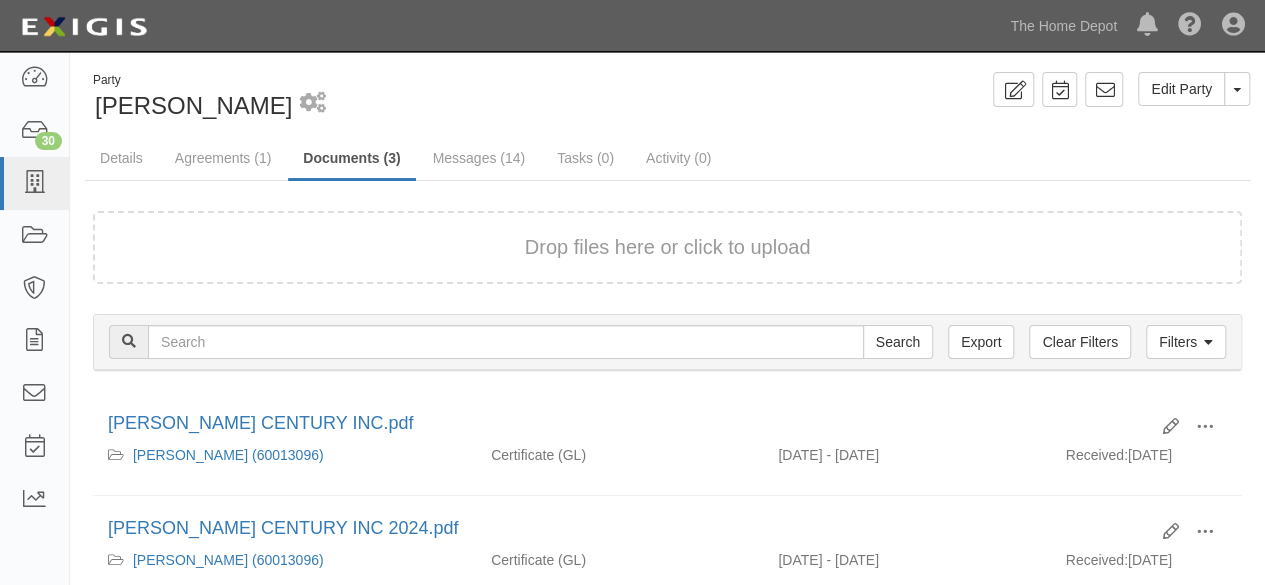 scroll, scrollTop: 0, scrollLeft: 0, axis: both 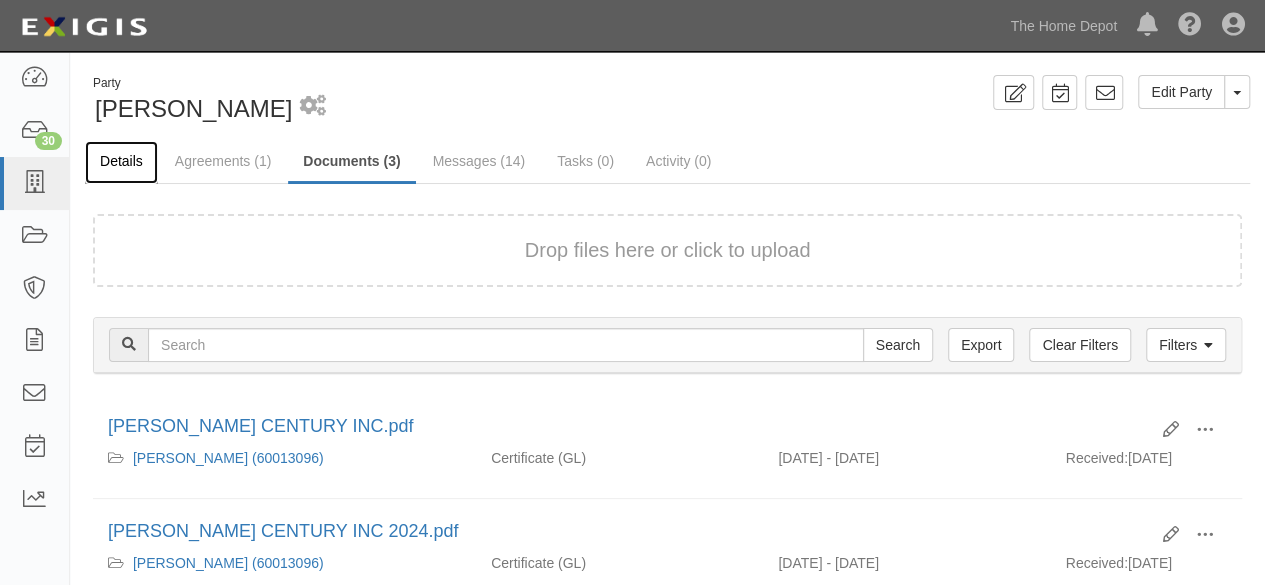 click on "Details" at bounding box center [121, 162] 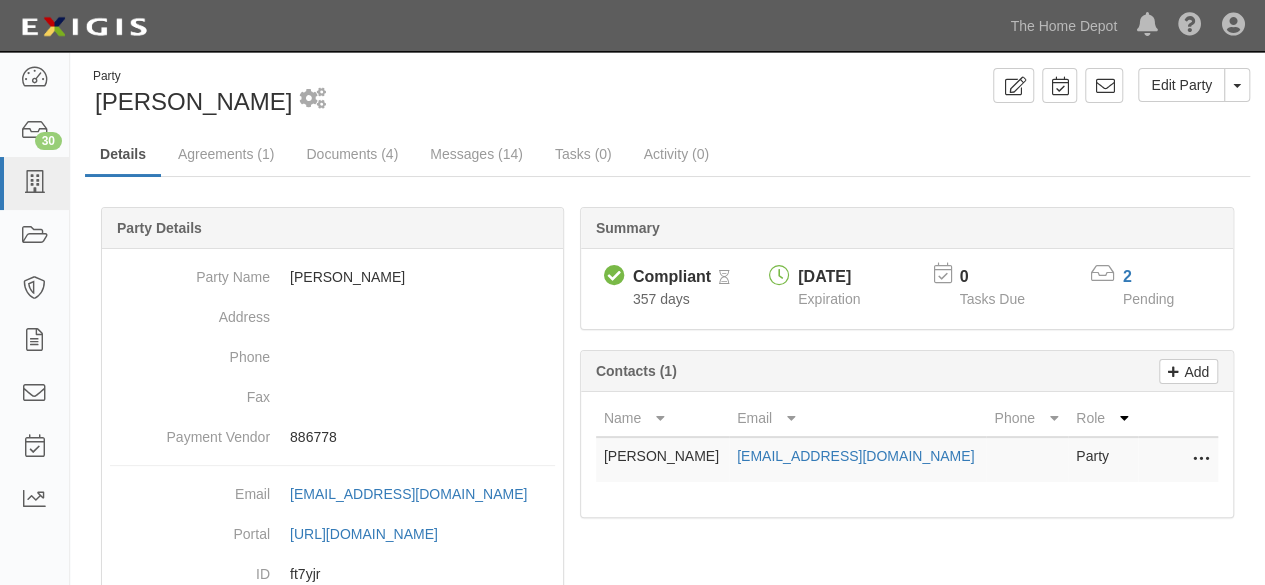 scroll, scrollTop: 0, scrollLeft: 0, axis: both 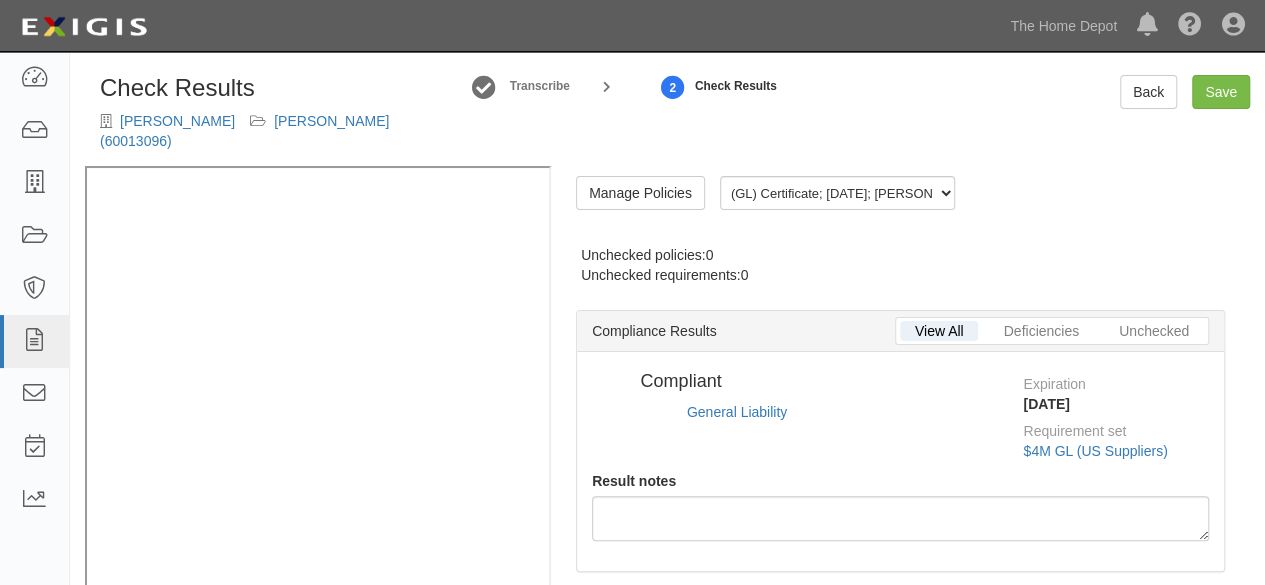 radio on "true" 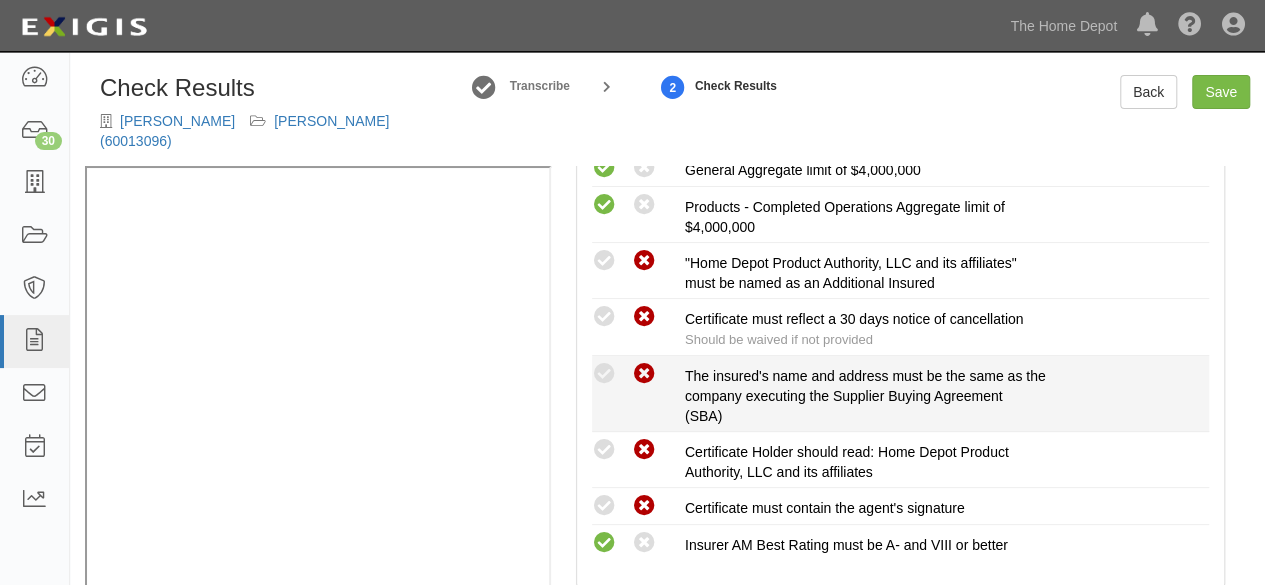 scroll, scrollTop: 600, scrollLeft: 0, axis: vertical 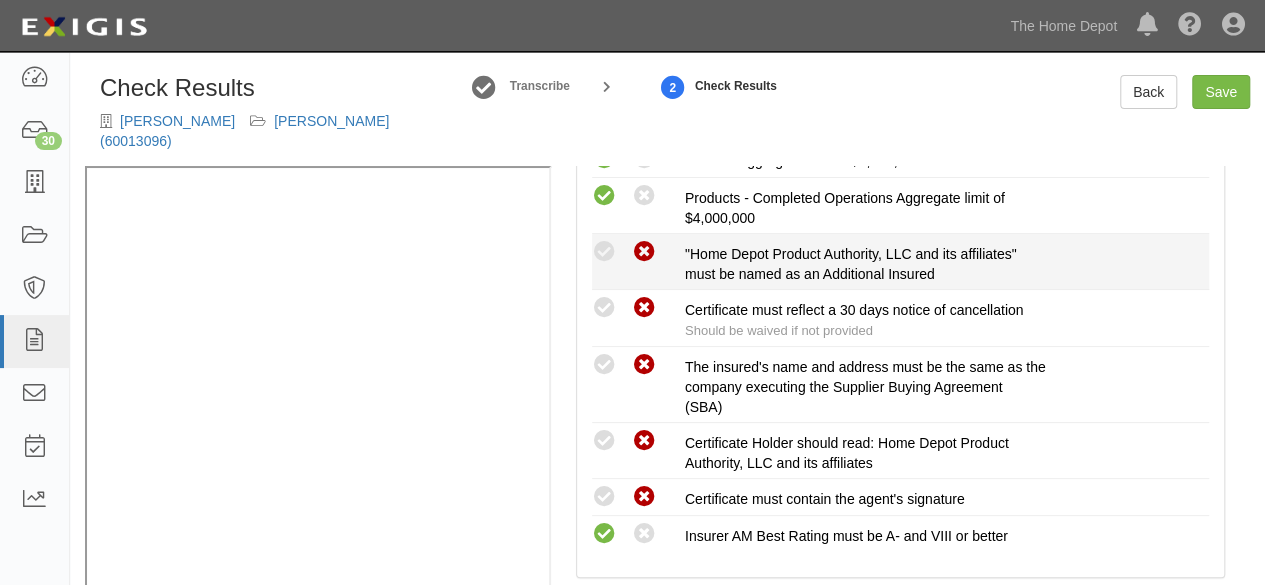 click on "Compliant Waived Non-Compliant" at bounding box center [638, 252] 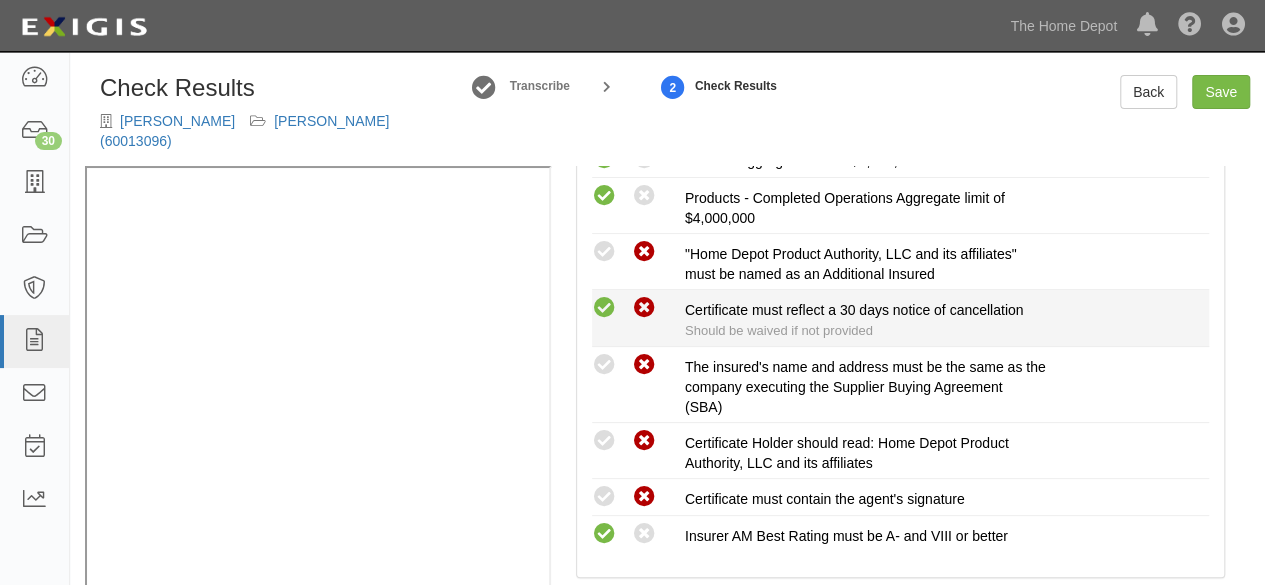 click at bounding box center [604, 308] 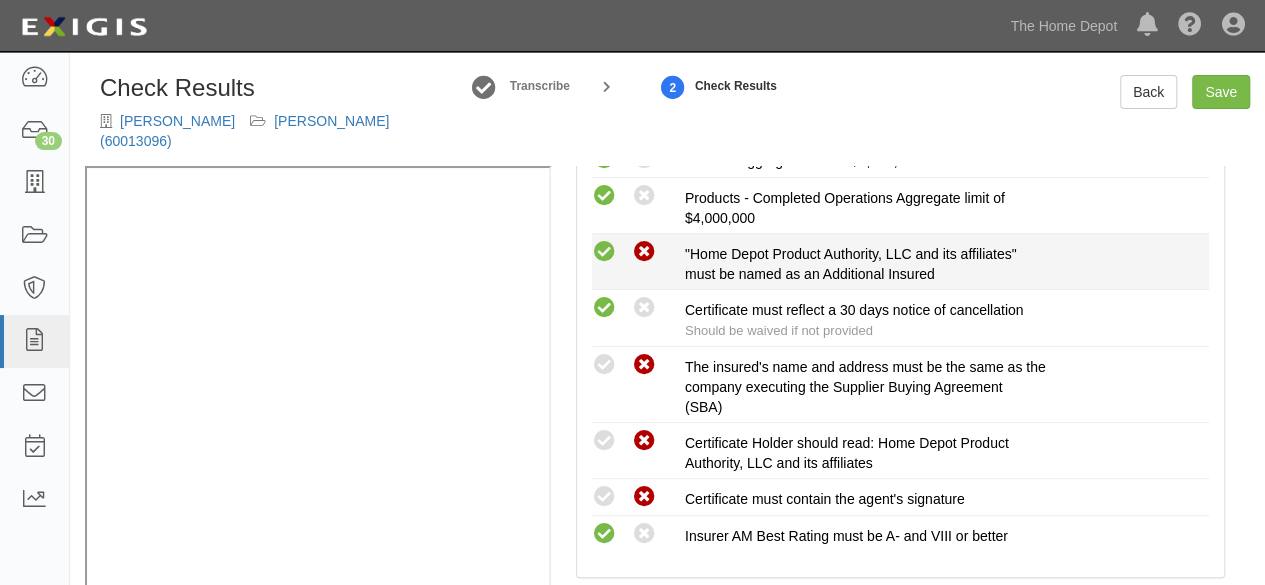 click at bounding box center [604, 252] 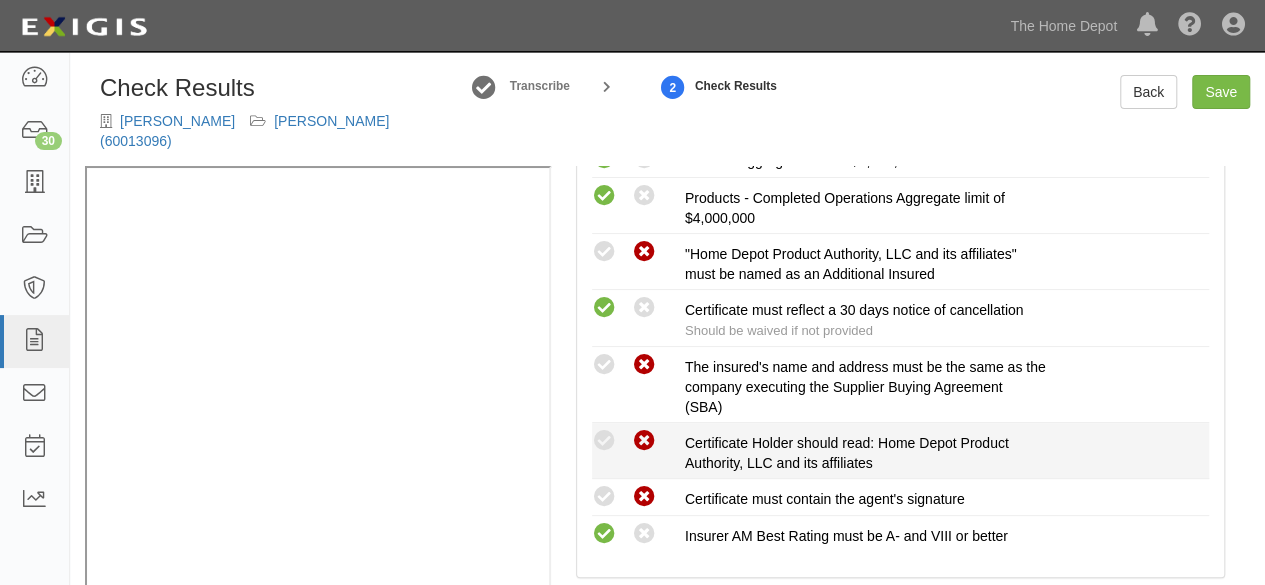 radio on "true" 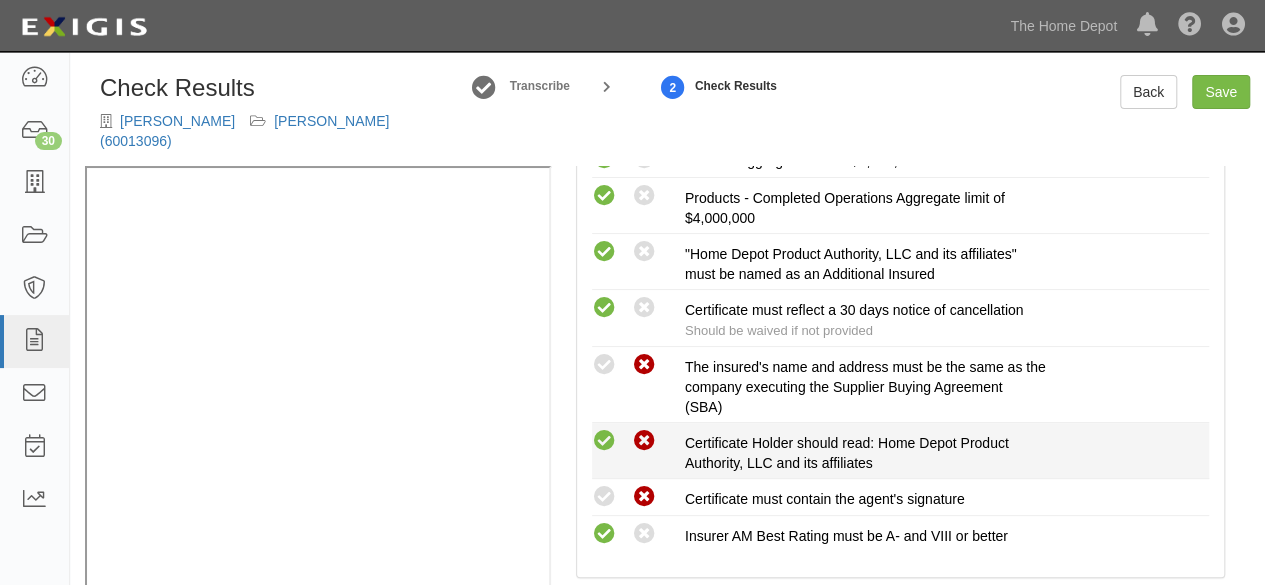 click at bounding box center (604, 441) 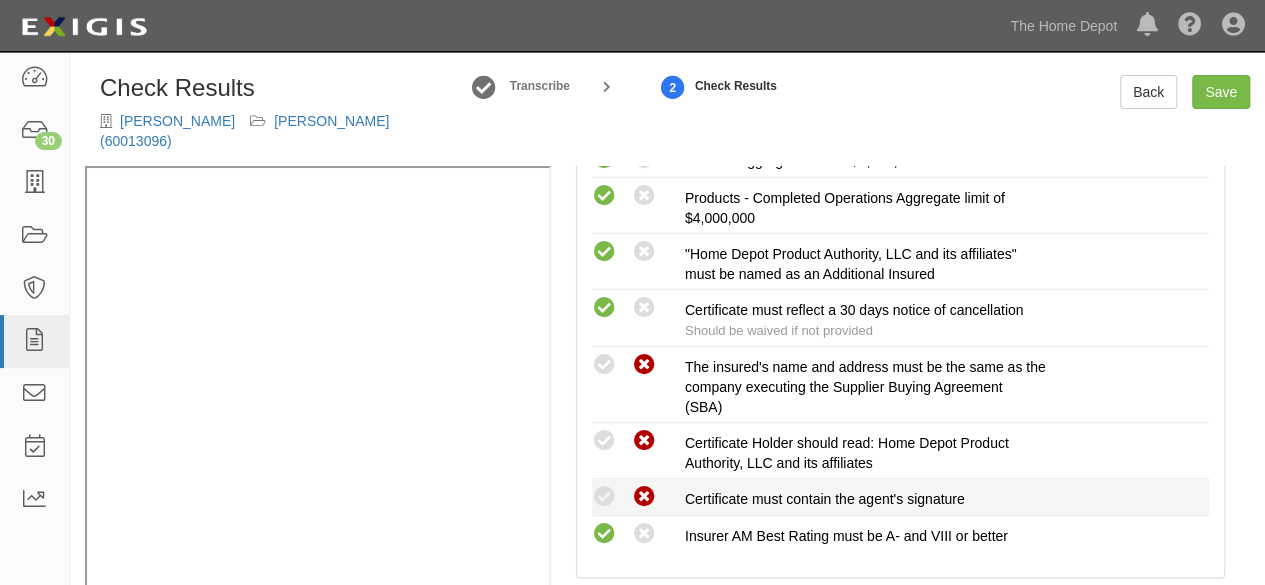 radio on "true" 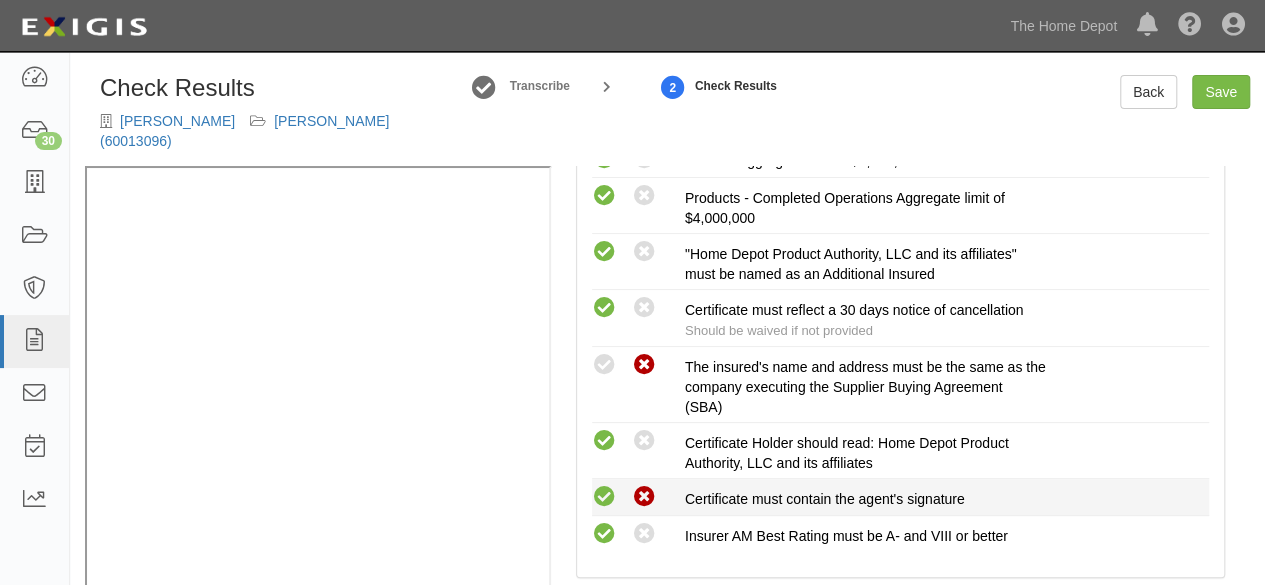 click at bounding box center (604, 497) 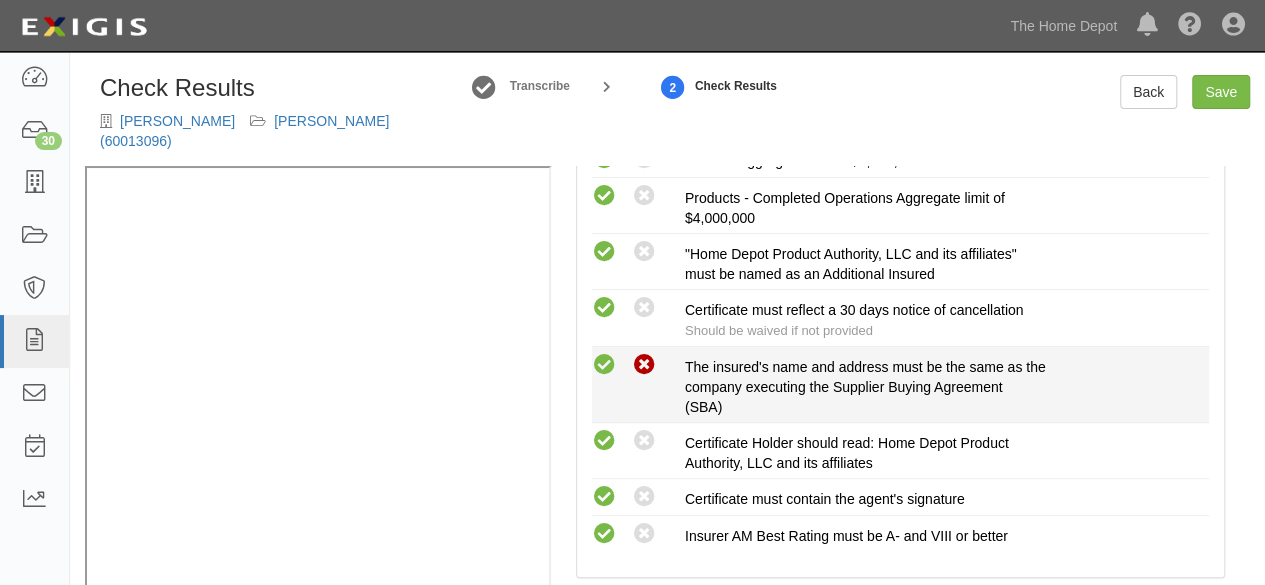 click at bounding box center (604, 365) 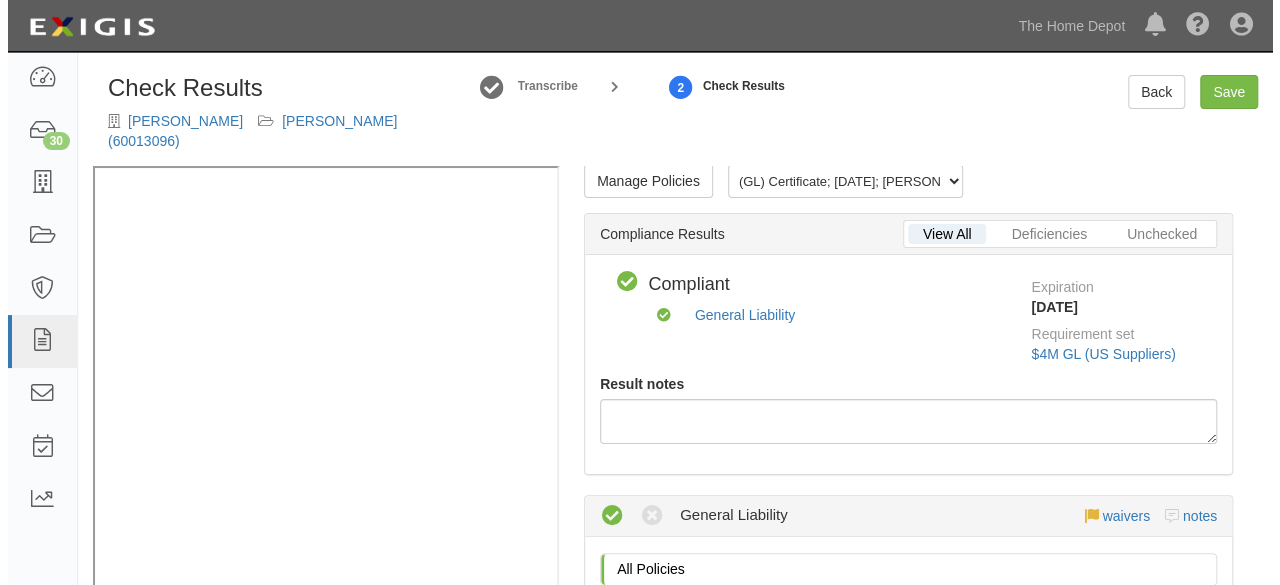 scroll, scrollTop: 0, scrollLeft: 0, axis: both 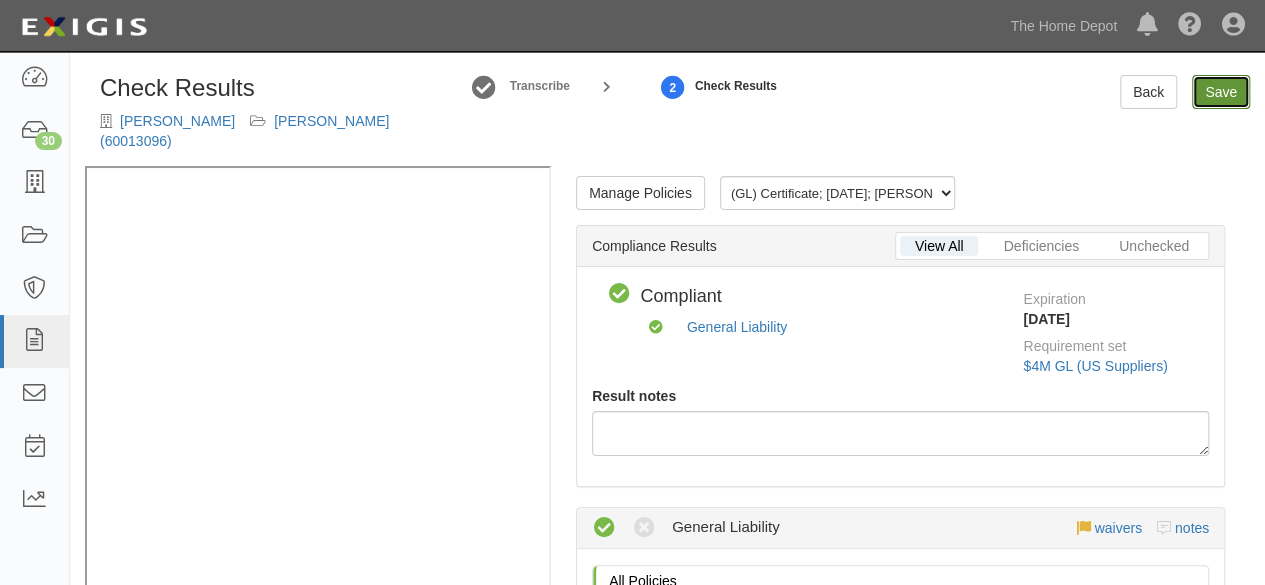 click on "Save" at bounding box center [1221, 92] 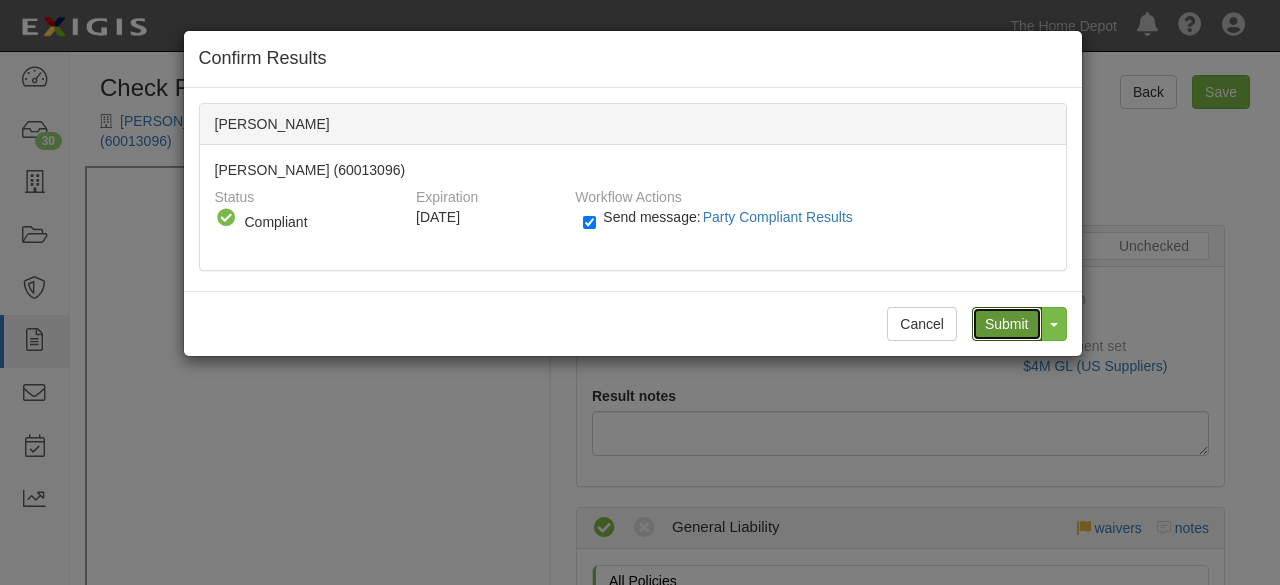 drag, startPoint x: 1004, startPoint y: 330, endPoint x: 952, endPoint y: 264, distance: 84.0238 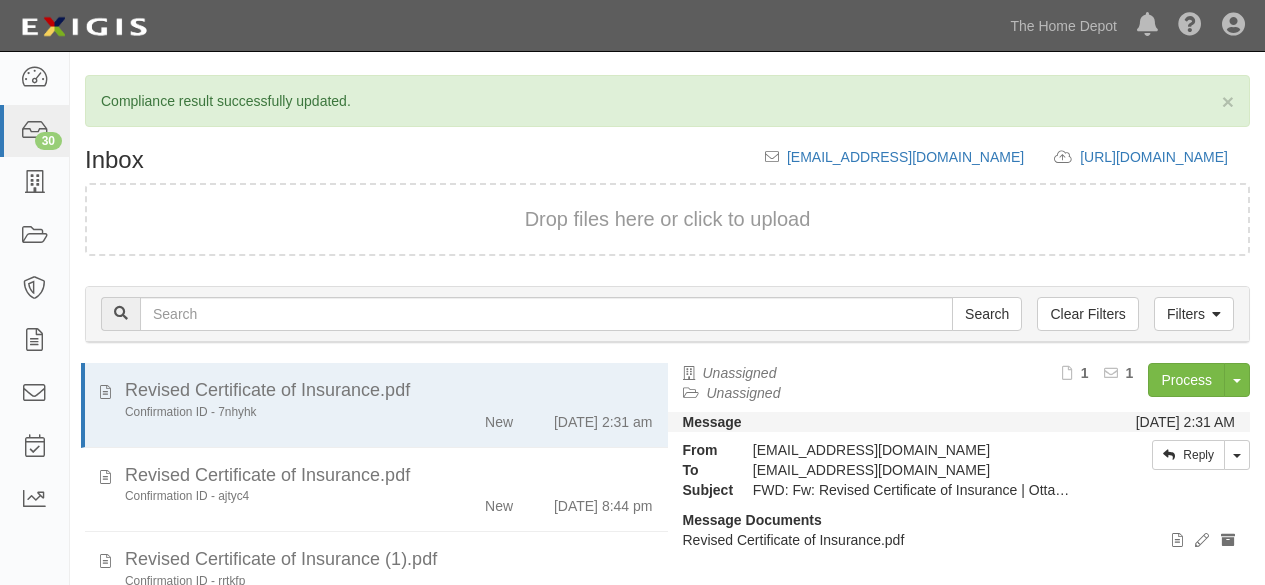 scroll, scrollTop: 0, scrollLeft: 0, axis: both 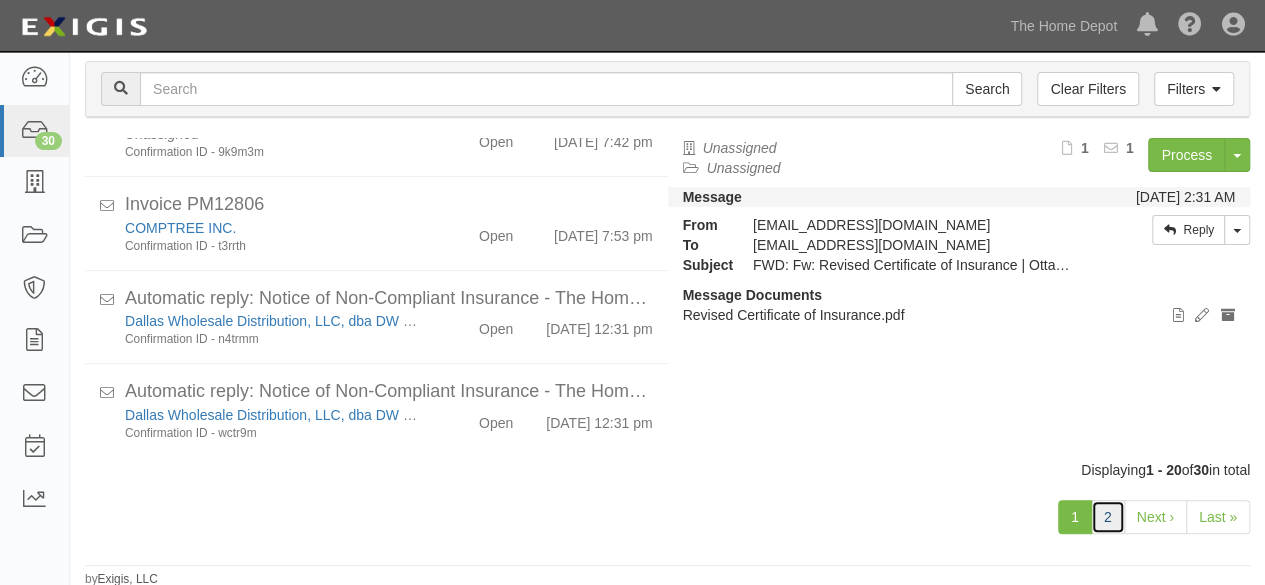 click on "2" at bounding box center (1108, 517) 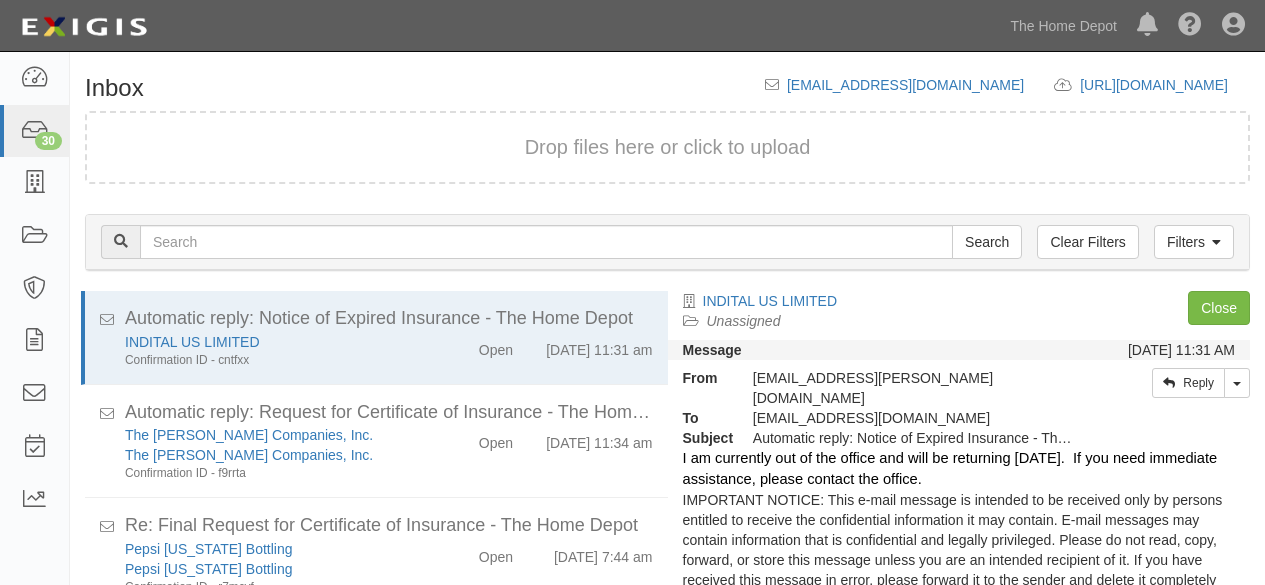scroll, scrollTop: 0, scrollLeft: 0, axis: both 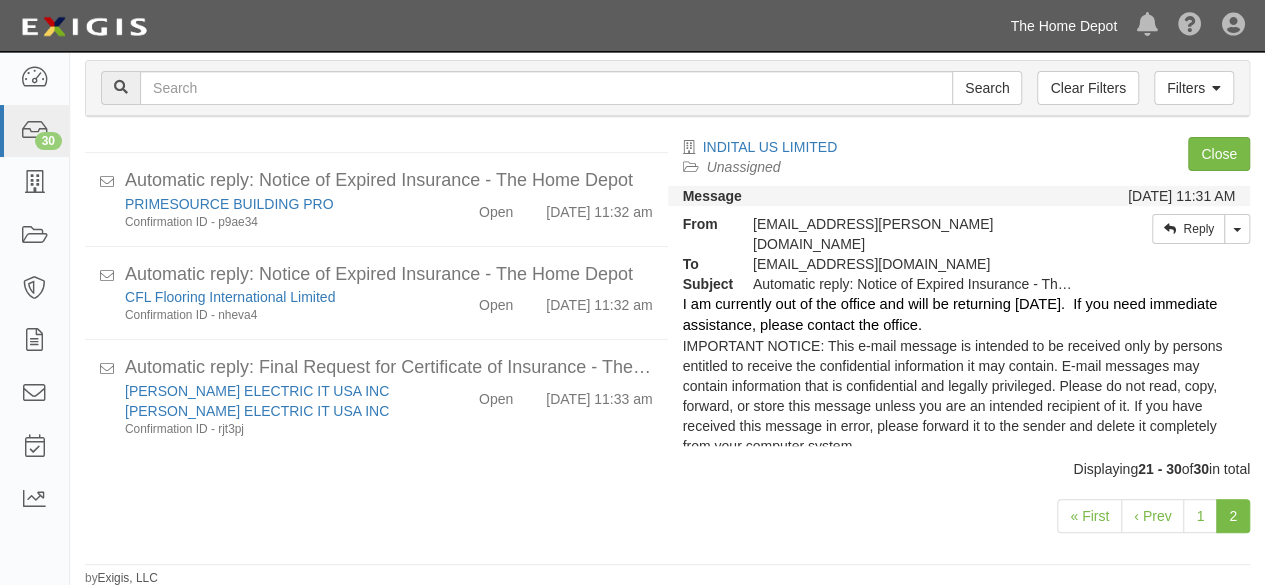 click on "The Home Depot" at bounding box center [1063, 26] 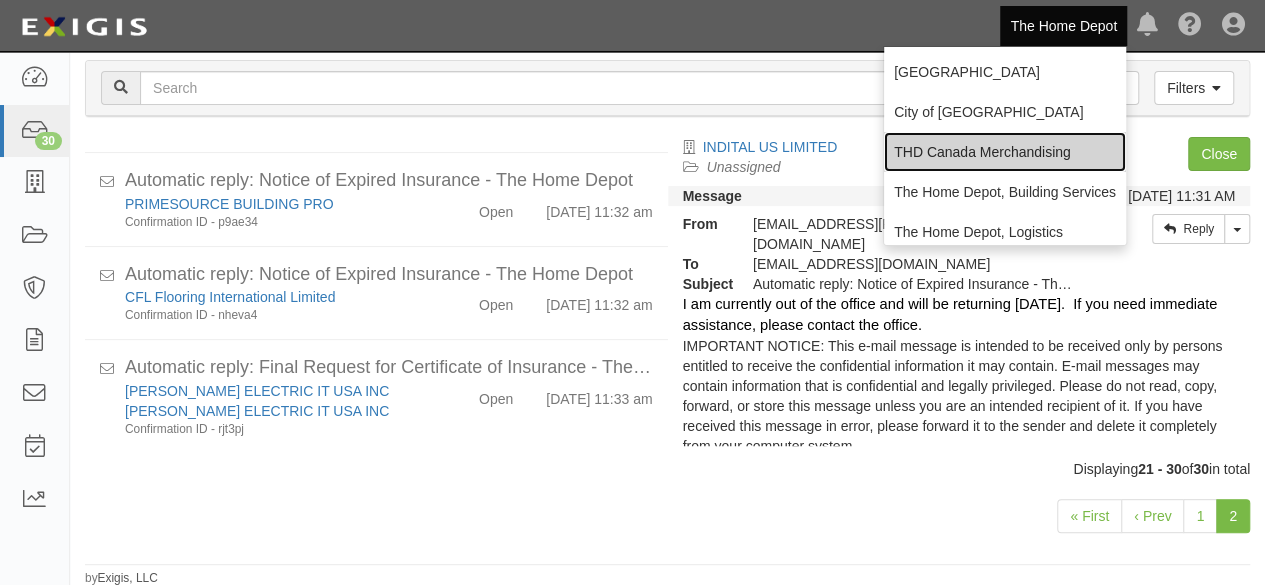 click on "THD Canada Merchandising" at bounding box center [1005, 152] 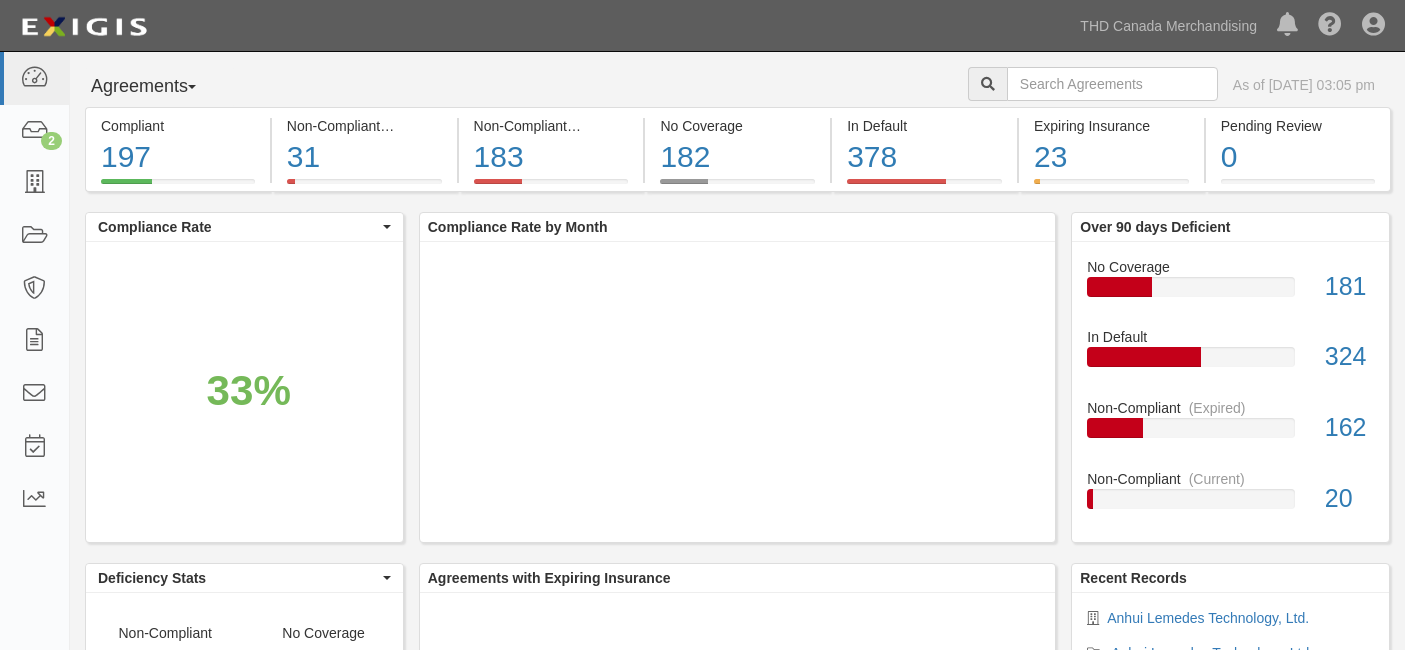 scroll, scrollTop: 0, scrollLeft: 0, axis: both 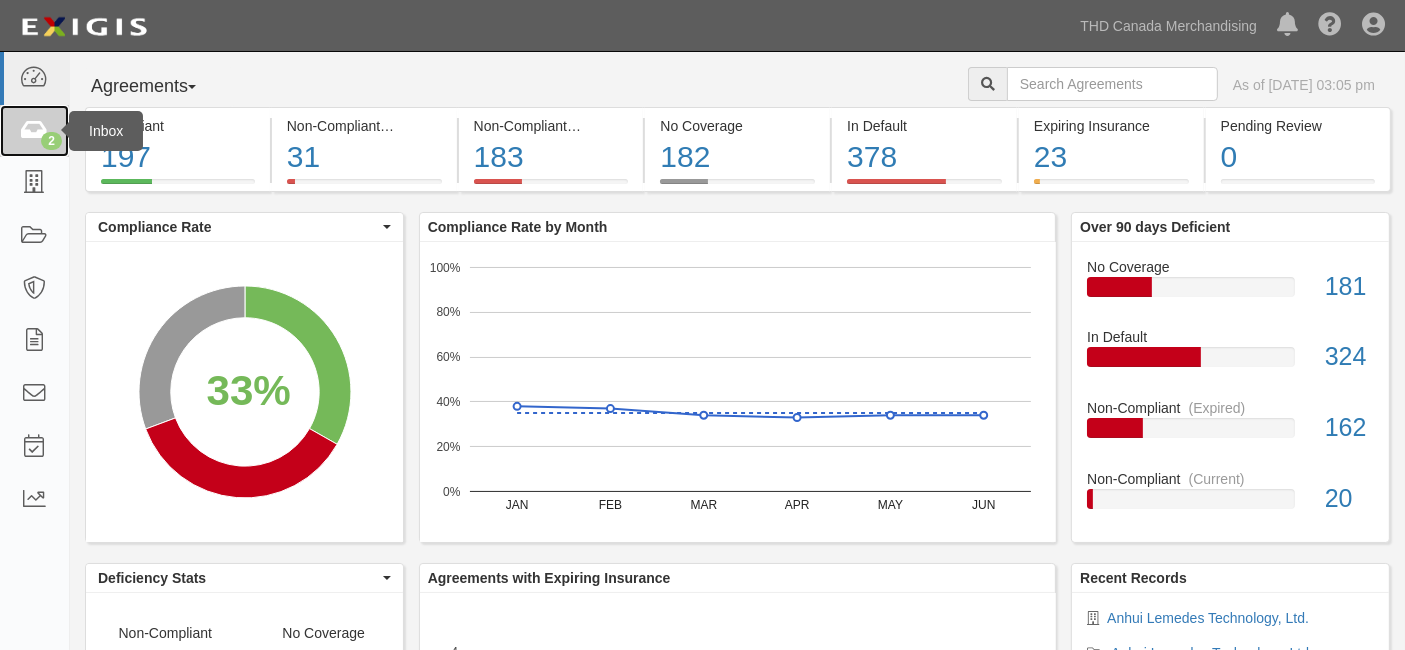 click on "2" at bounding box center (51, 141) 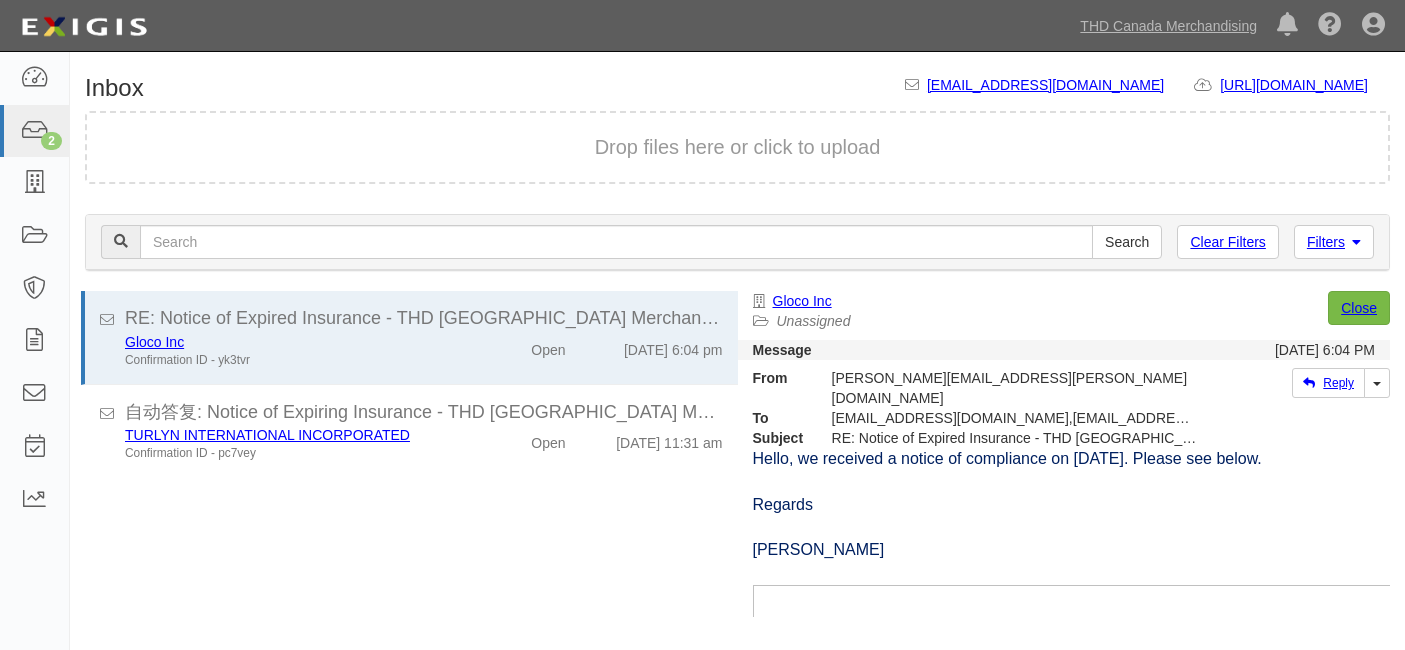 scroll, scrollTop: 0, scrollLeft: 0, axis: both 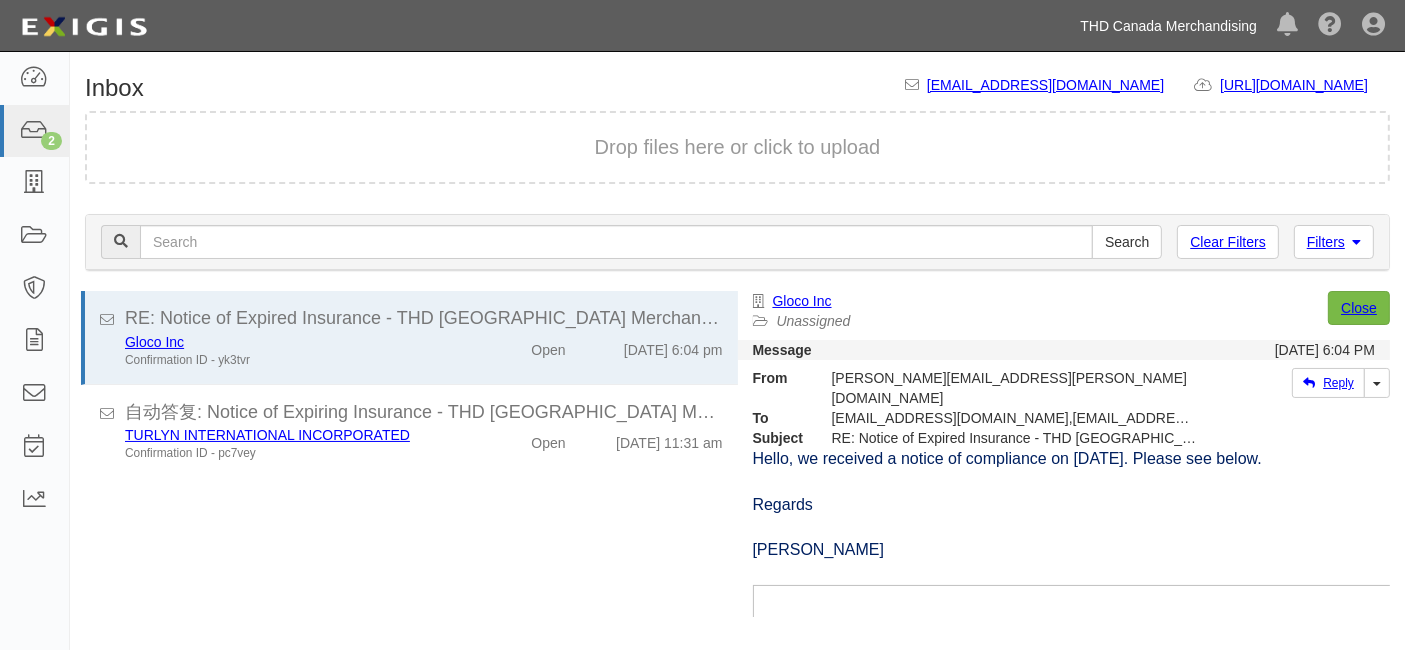 click on "THD Canada Merchandising" at bounding box center (1168, 26) 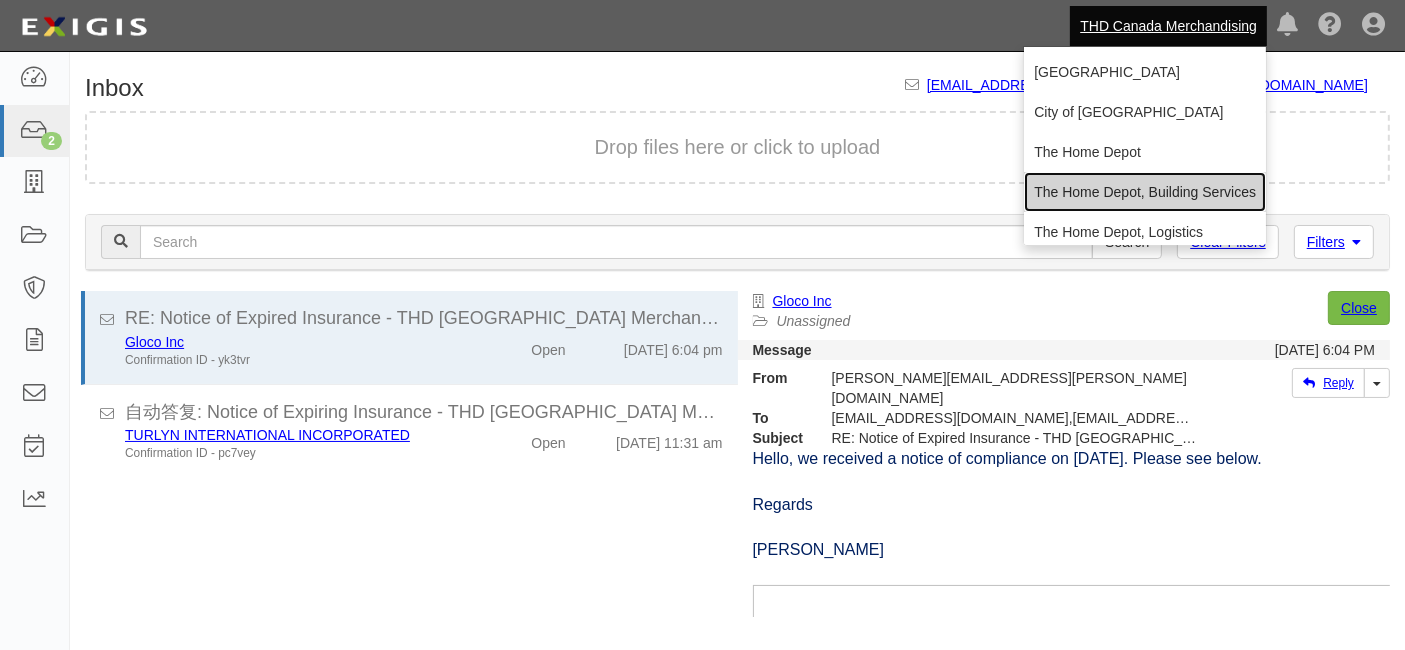 click on "The Home Depot, Building Services" at bounding box center (1145, 192) 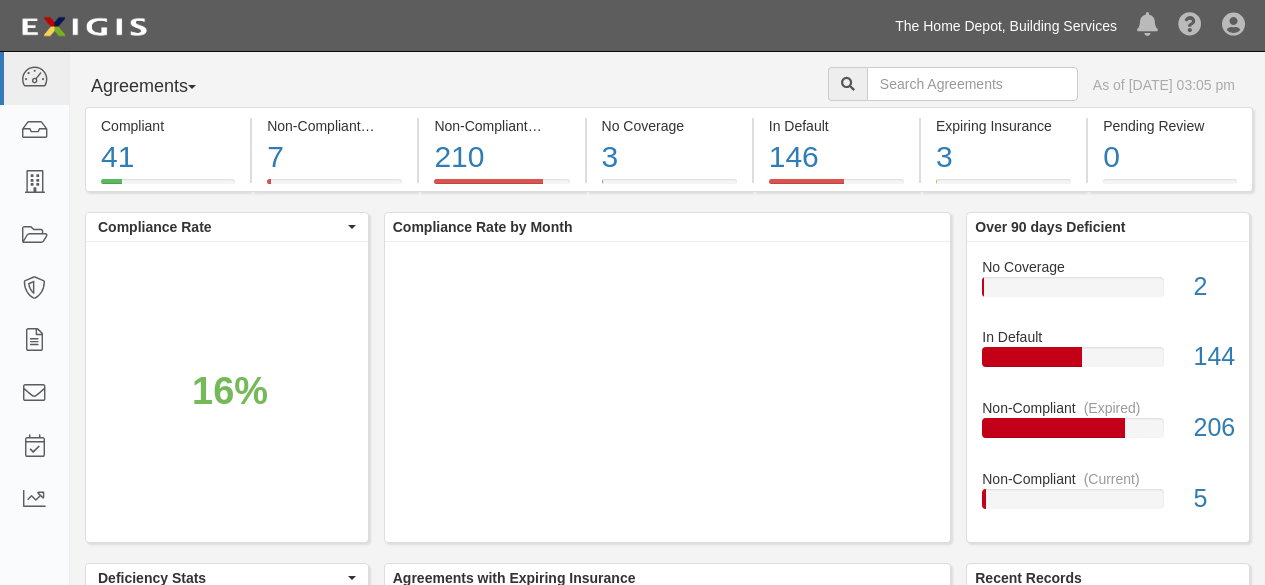 scroll, scrollTop: 0, scrollLeft: 0, axis: both 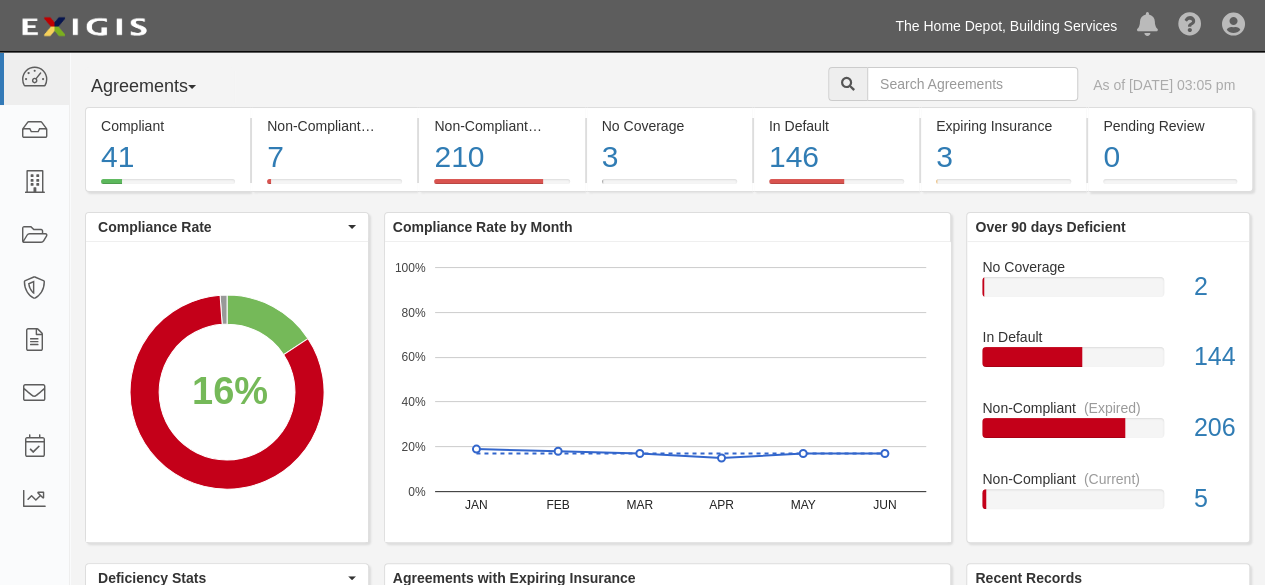 click on "The Home Depot, Building Services" at bounding box center [1006, 26] 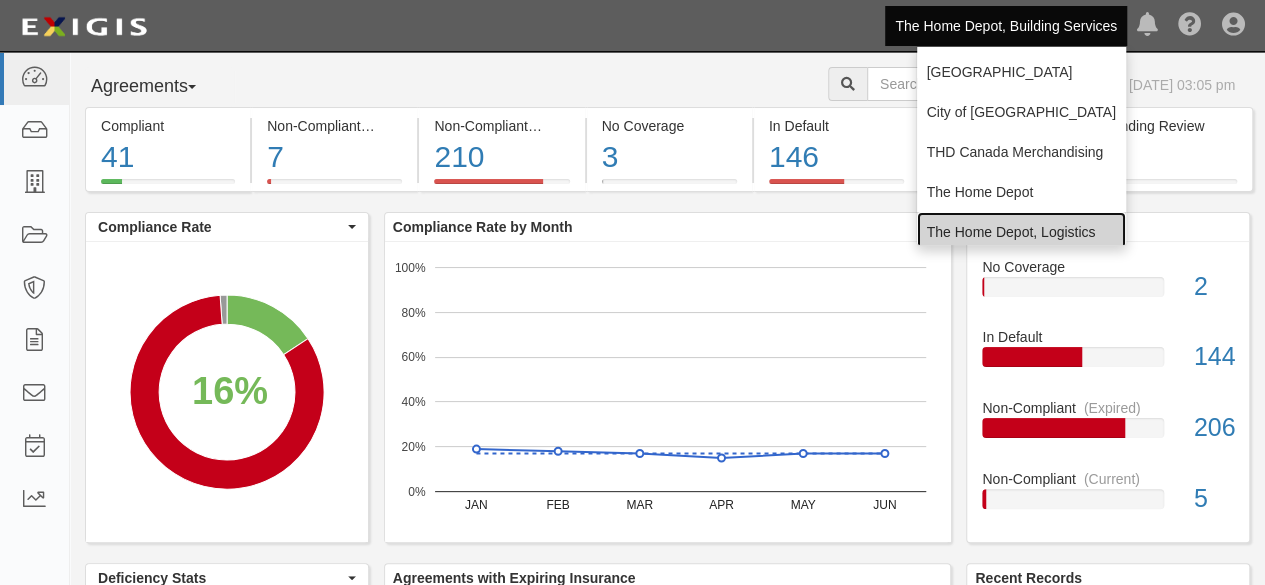 click on "The Home Depot, Logistics" at bounding box center (1021, 232) 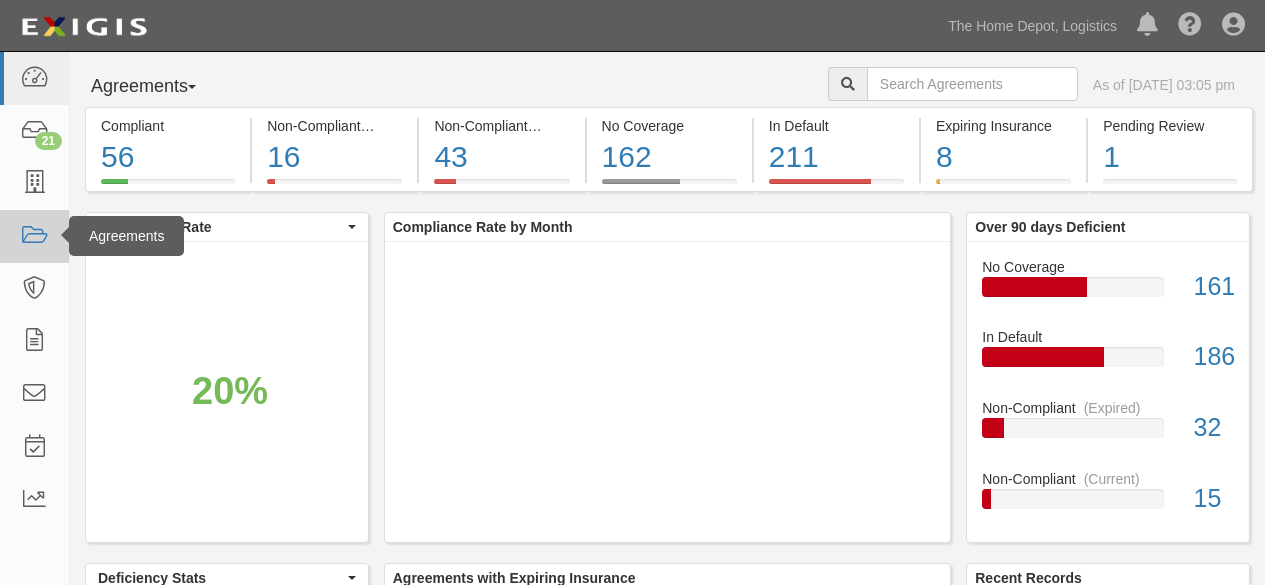 scroll, scrollTop: 0, scrollLeft: 0, axis: both 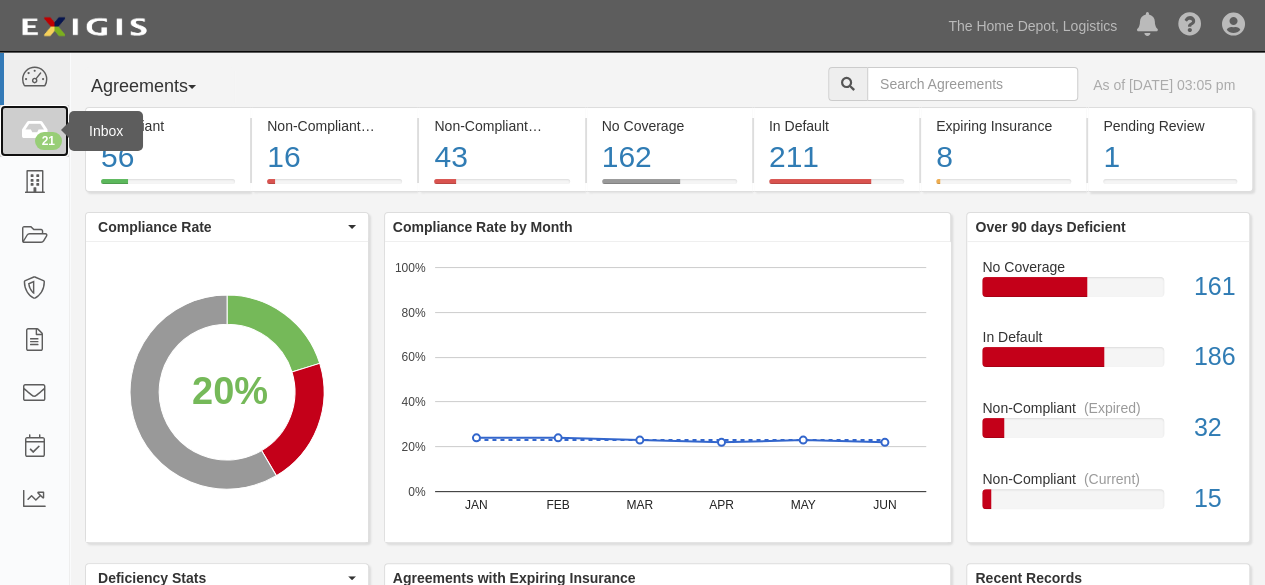 click on "21" at bounding box center [48, 141] 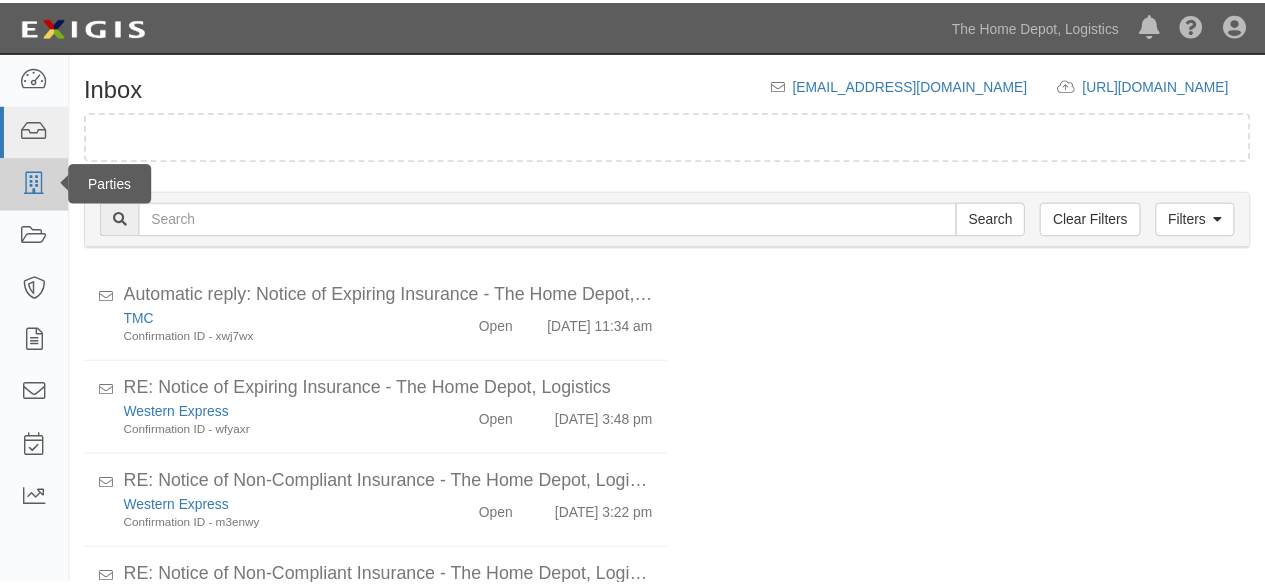 scroll, scrollTop: 0, scrollLeft: 0, axis: both 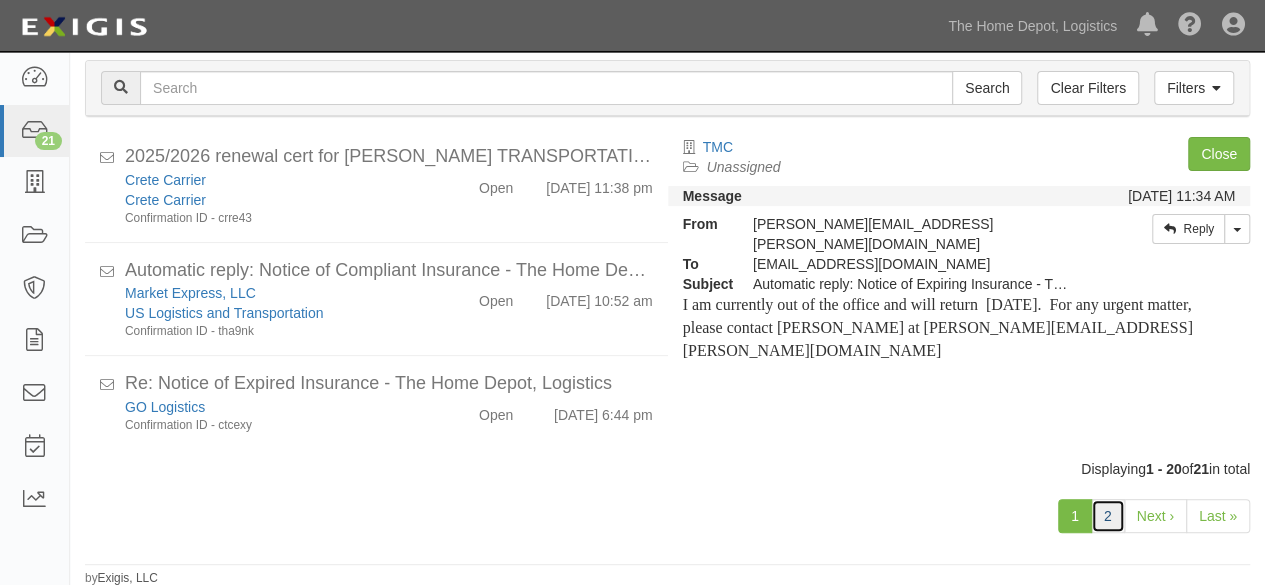 click on "2" at bounding box center [1108, 516] 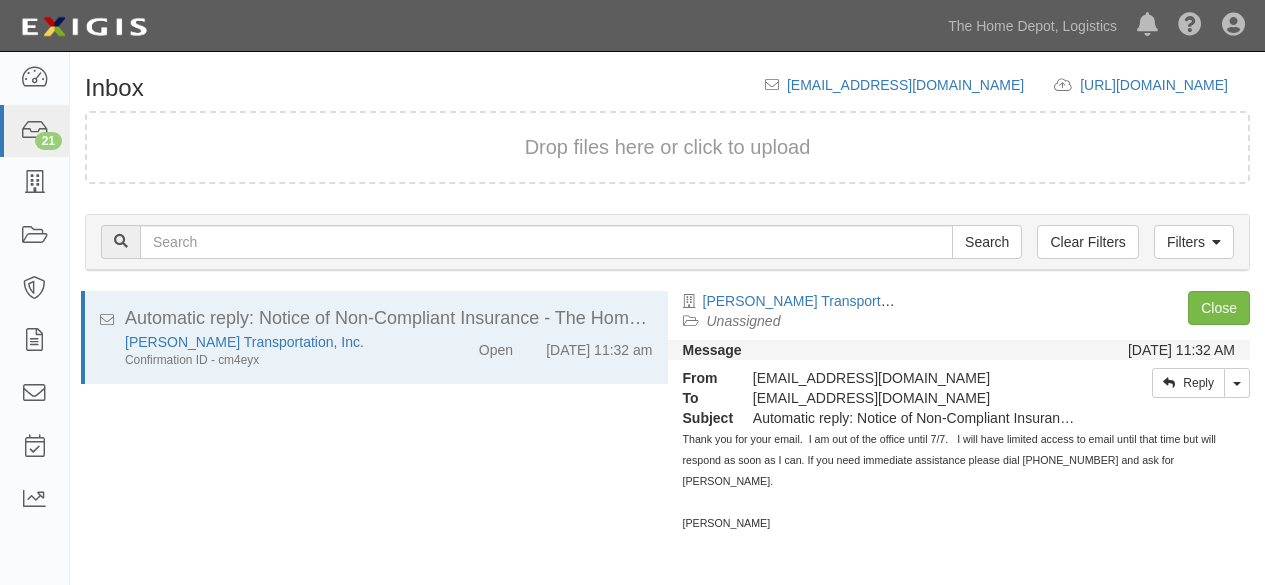 scroll, scrollTop: 154, scrollLeft: 0, axis: vertical 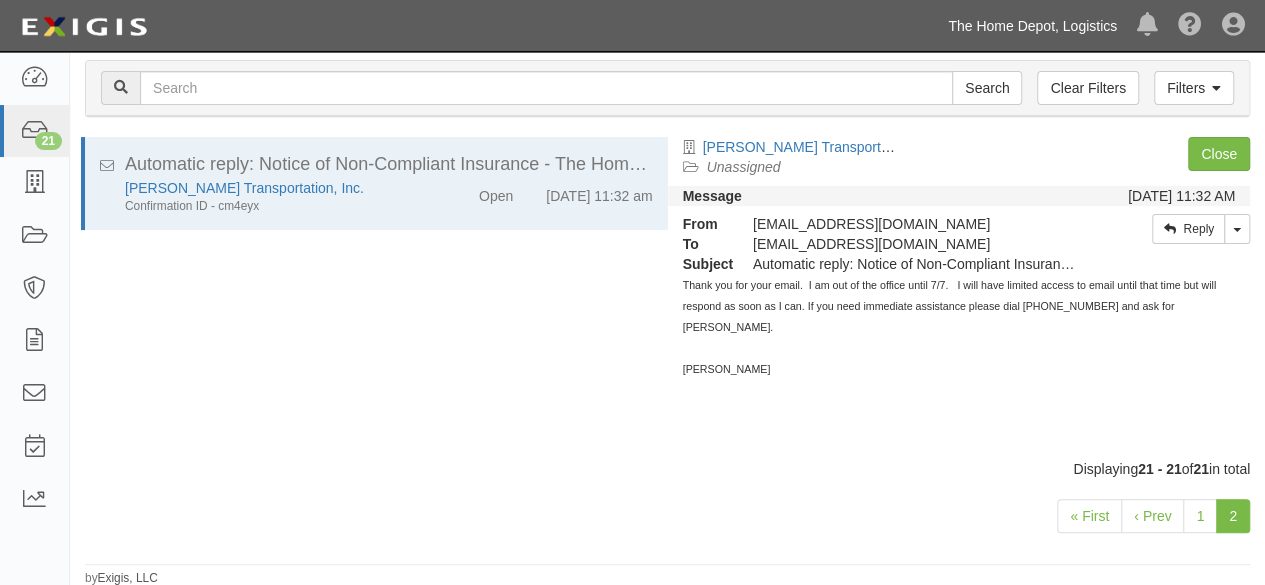 click on "The Home Depot, Logistics" at bounding box center [1032, 26] 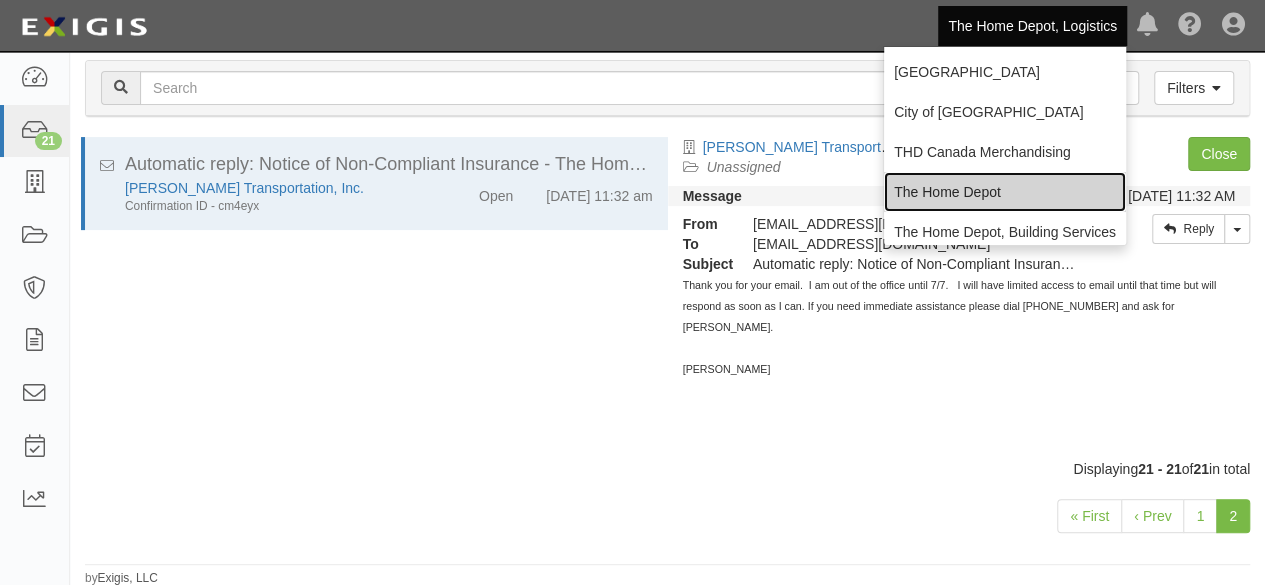 click on "The Home Depot" at bounding box center [1005, 192] 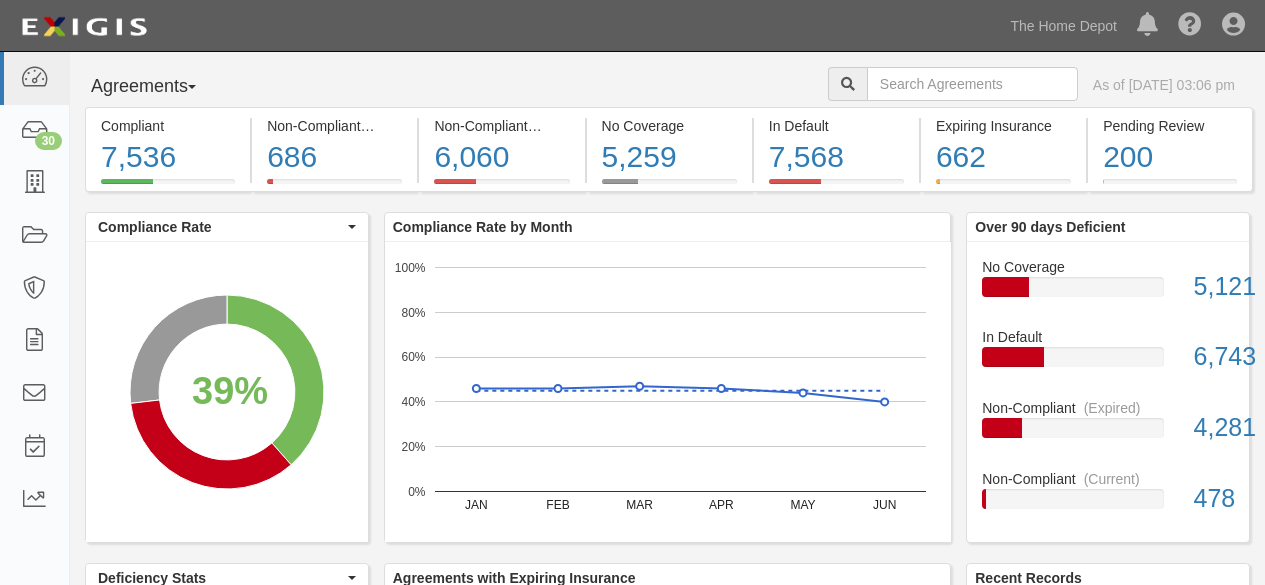scroll, scrollTop: 0, scrollLeft: 0, axis: both 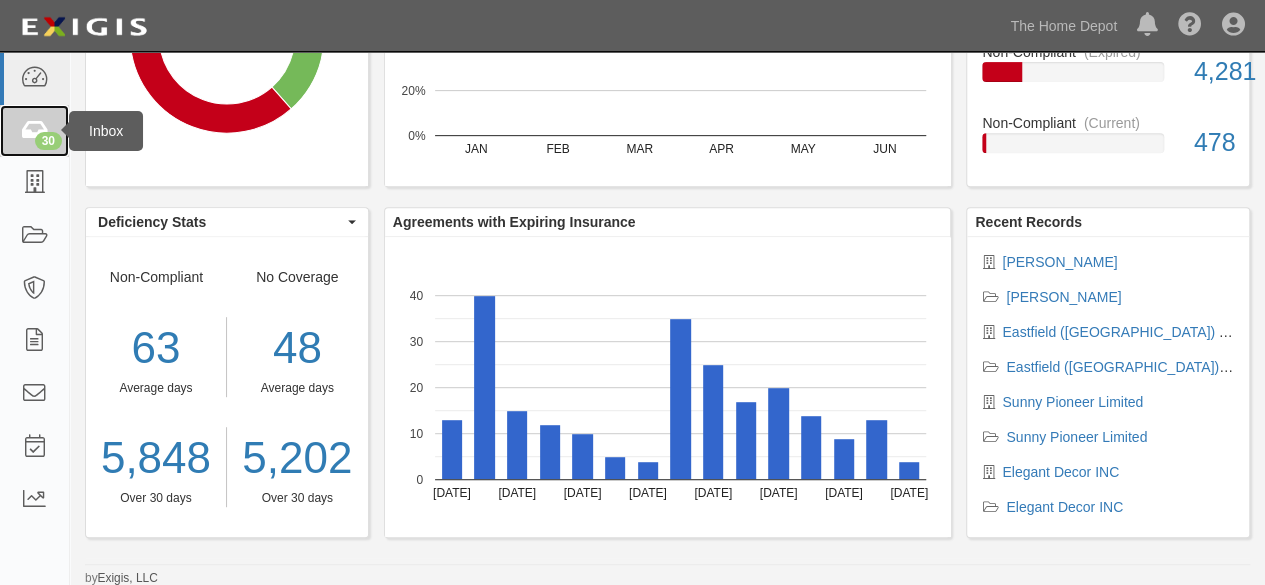 click on "30" at bounding box center [48, 141] 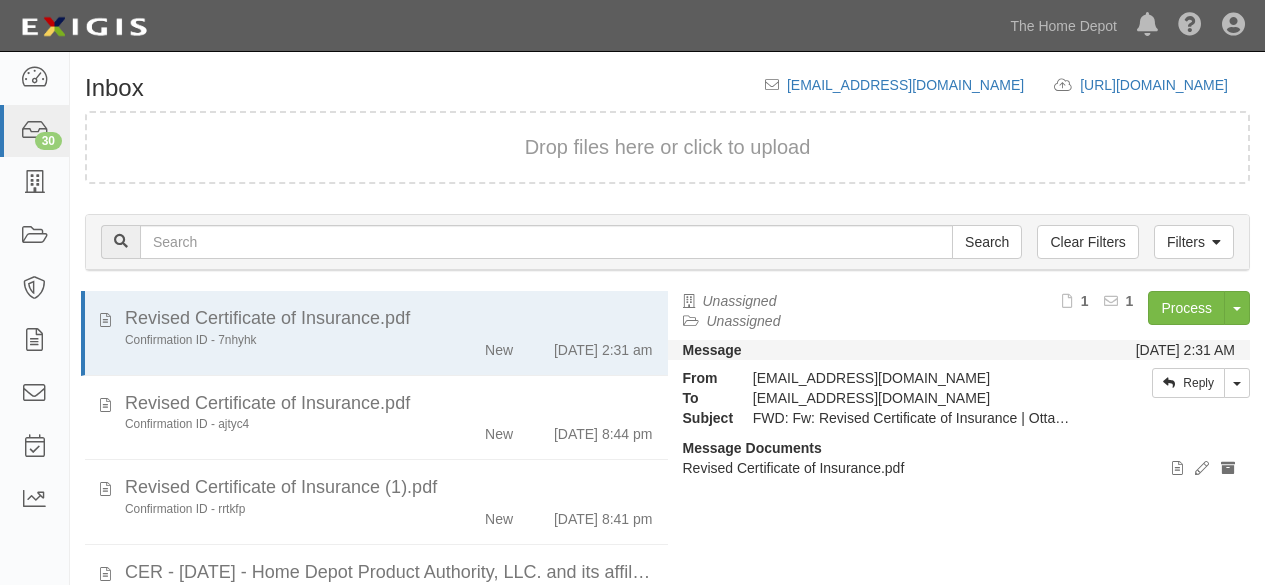 scroll, scrollTop: 4, scrollLeft: 0, axis: vertical 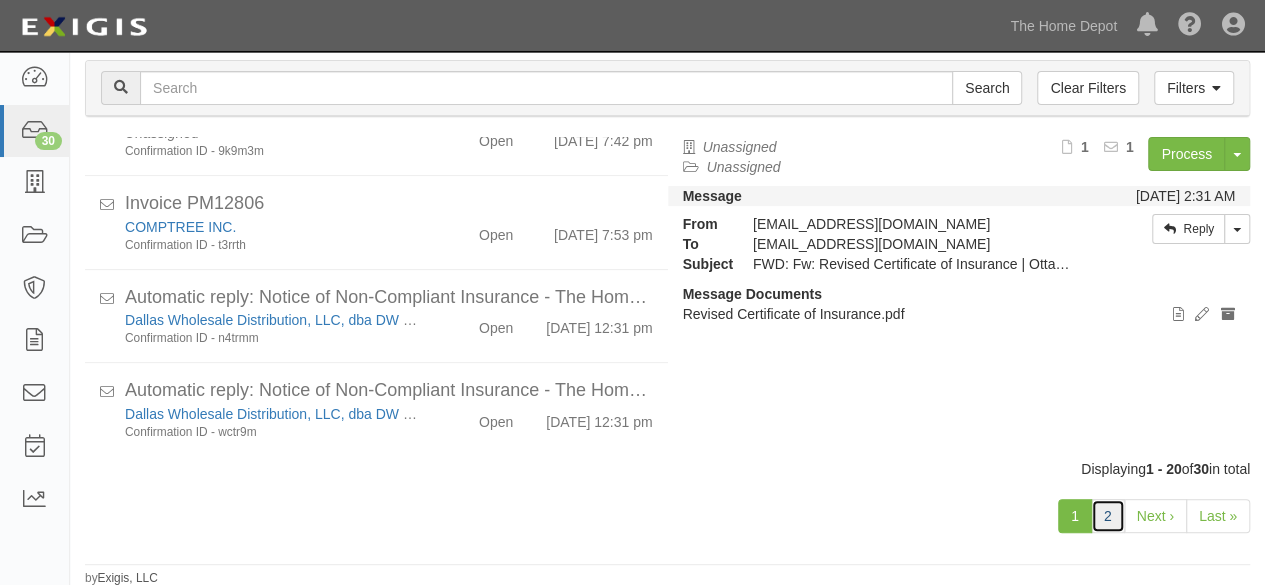 click on "2" at bounding box center (1108, 516) 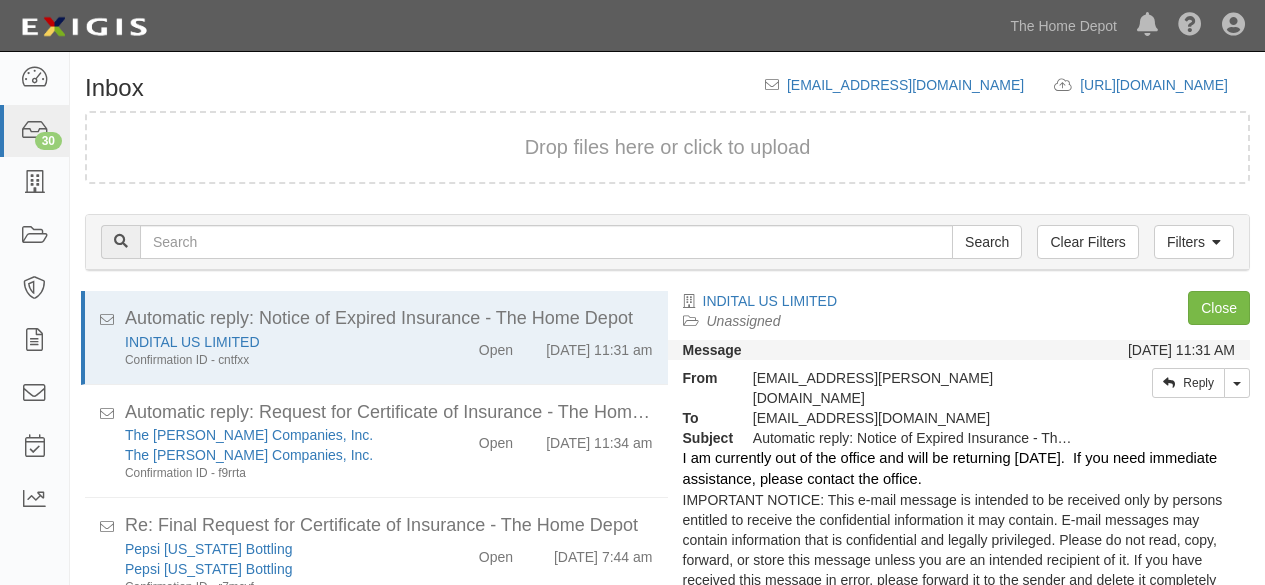 scroll, scrollTop: 0, scrollLeft: 0, axis: both 